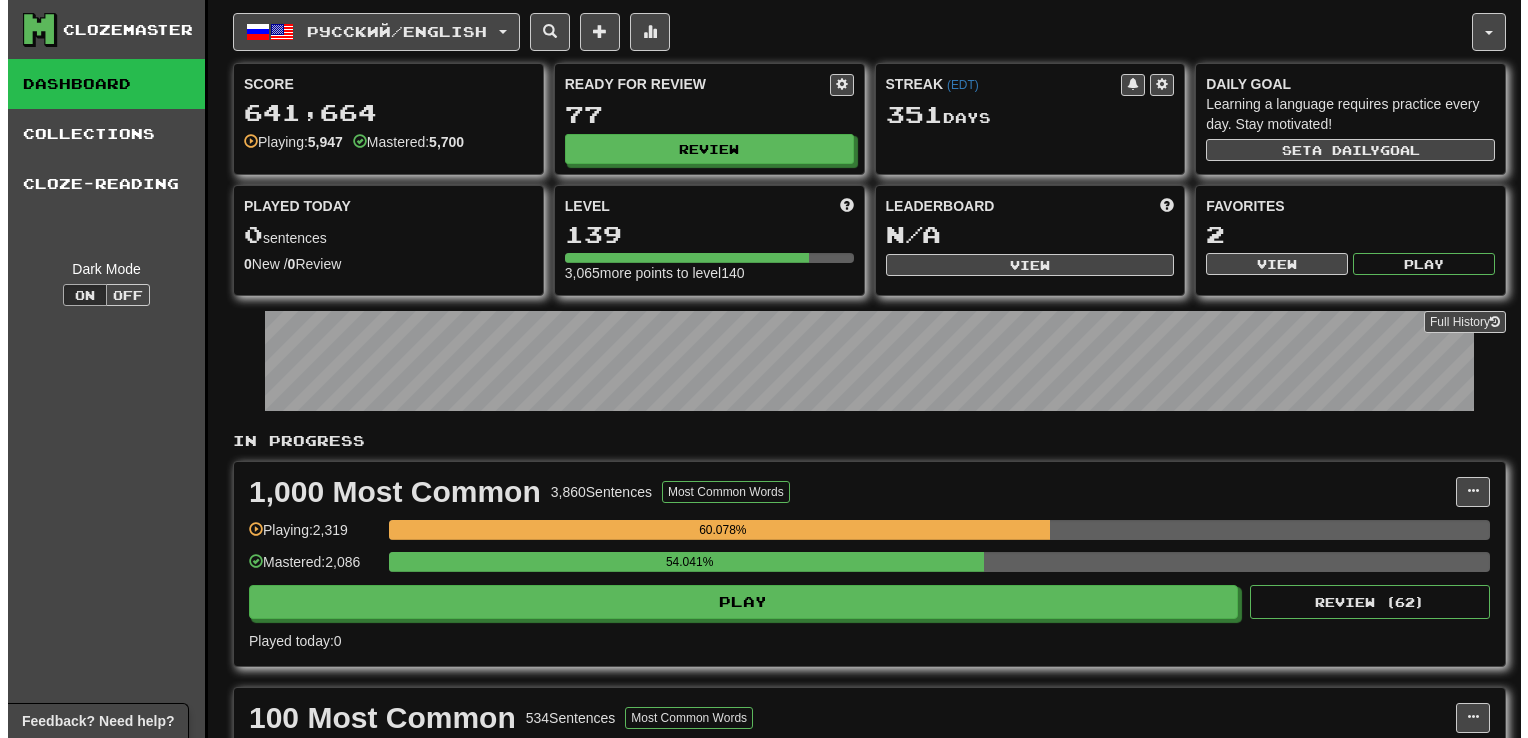 scroll, scrollTop: 0, scrollLeft: 0, axis: both 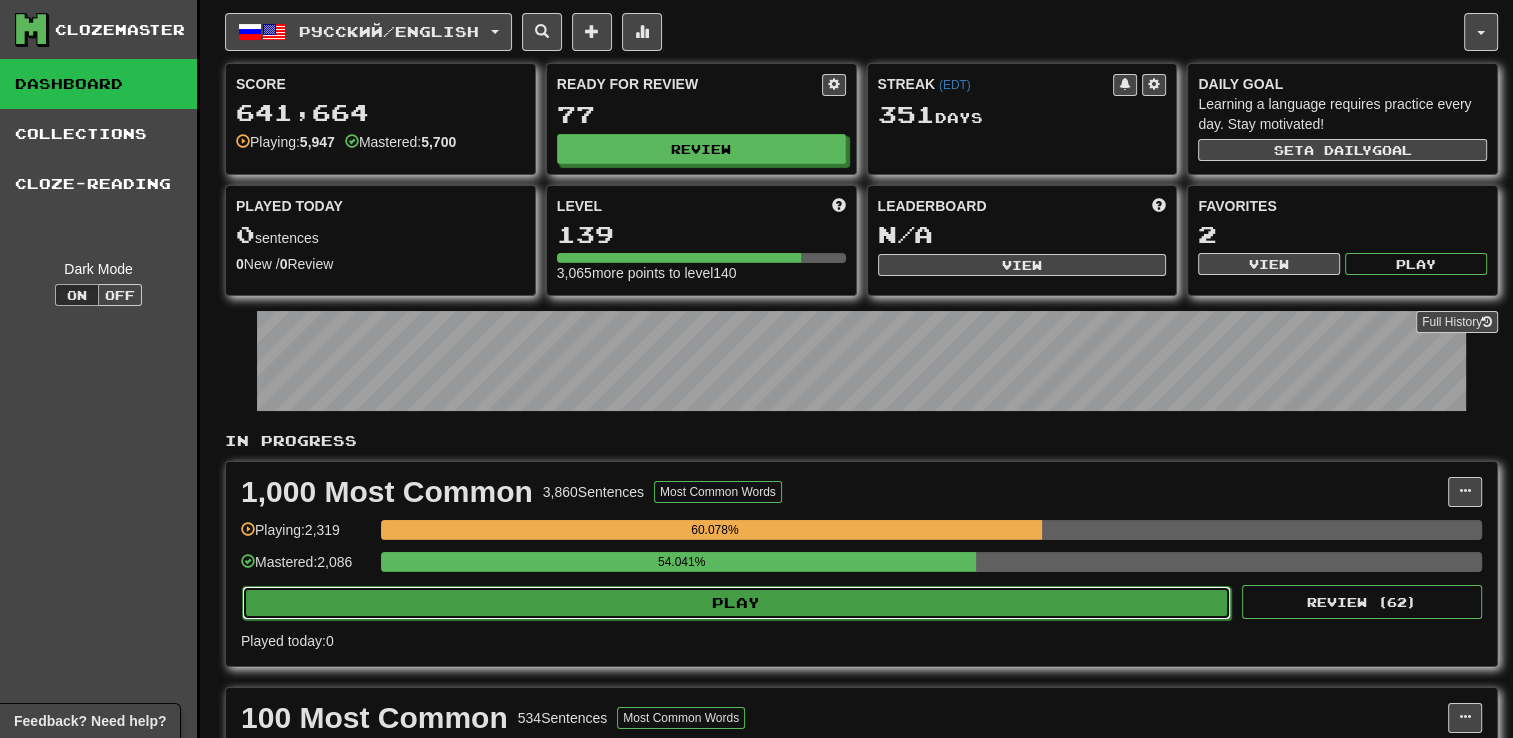 click on "Play" at bounding box center (736, 603) 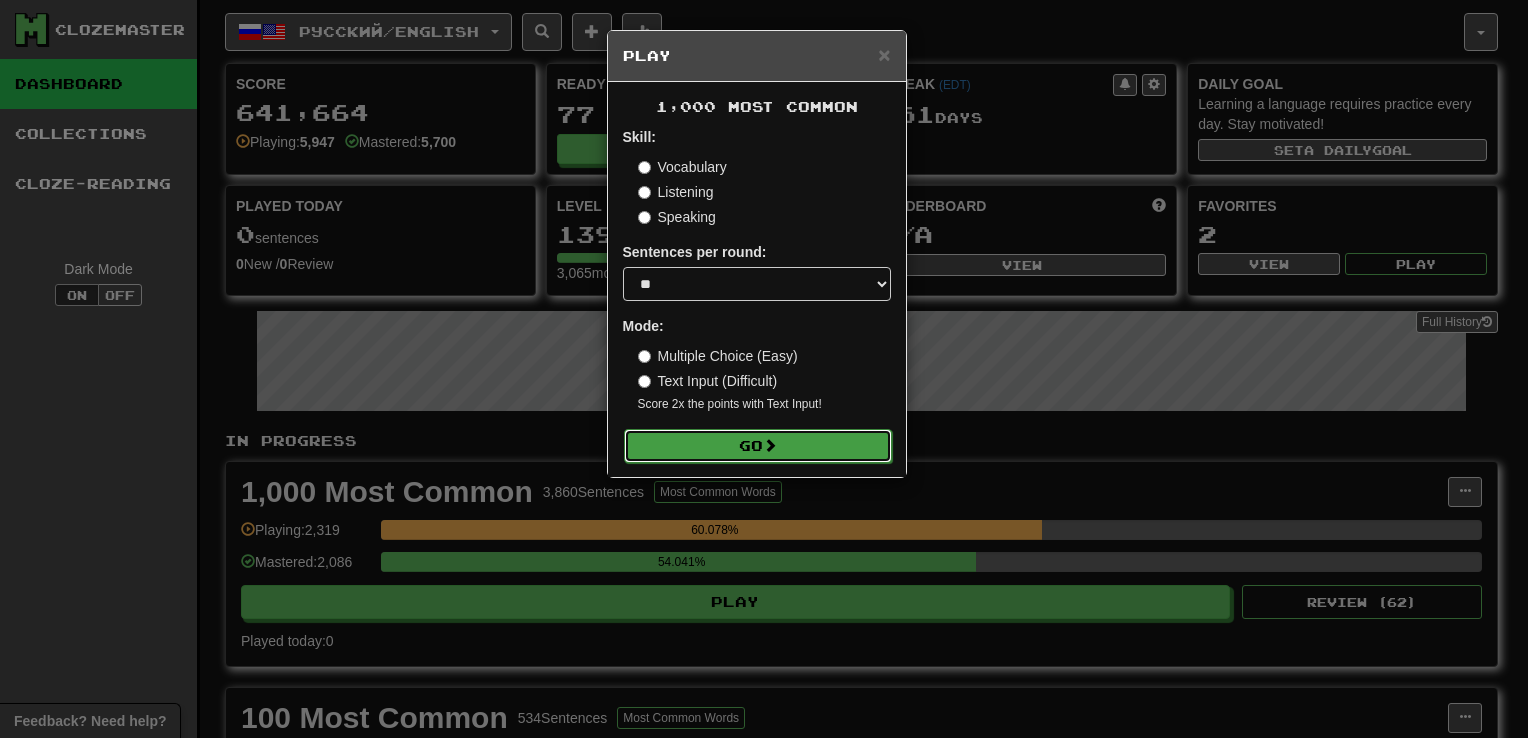 click on "Go" at bounding box center (758, 446) 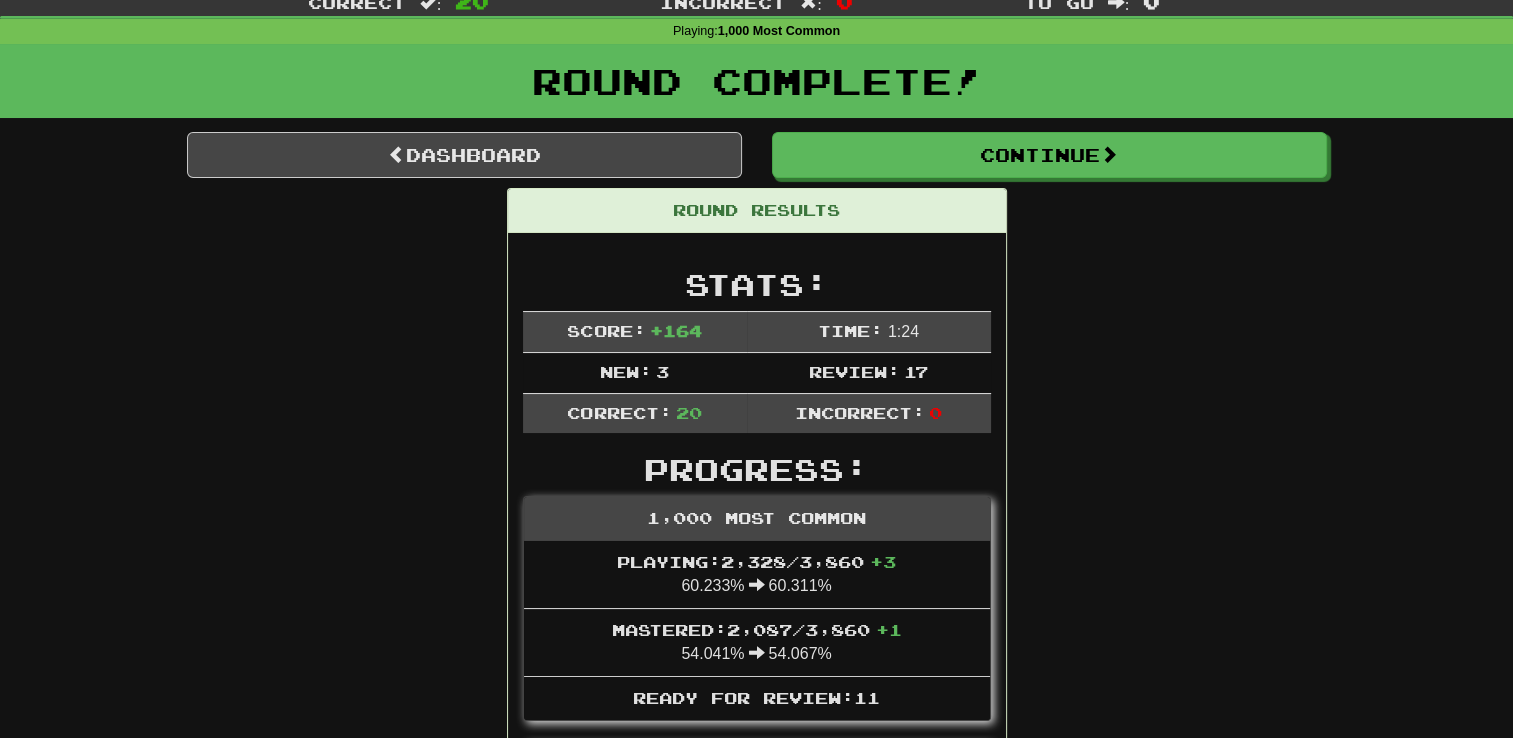 scroll, scrollTop: 0, scrollLeft: 0, axis: both 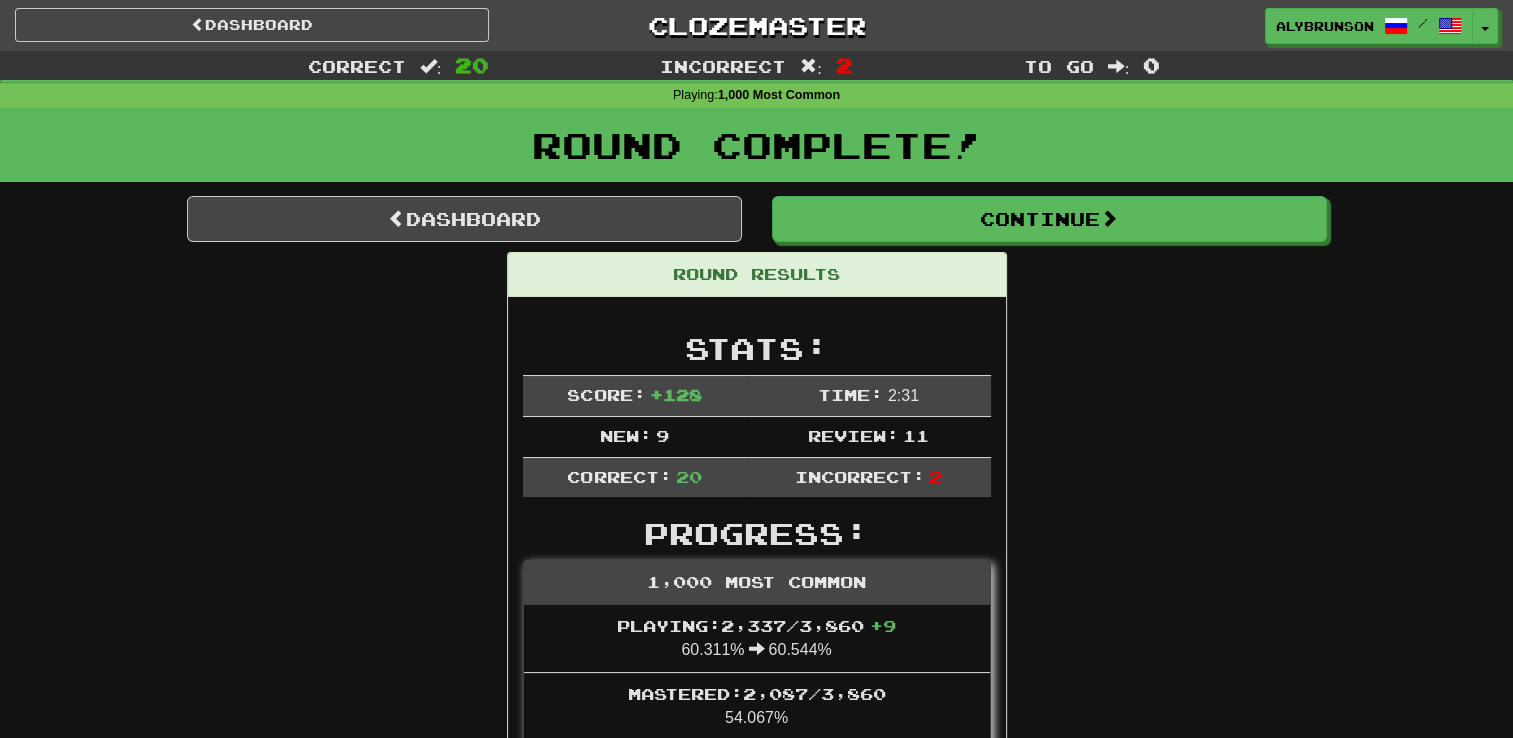 click on "Dashboard Continue Round Results Stats: Score: + 128 Time: 2 : 31 New: 9 Review: 11 Correct: 20 Incorrect: 2 Progress: 1,000 Most Common Playing: 2,337 / 3,860 + 9 60.311% 60.544% Mastered: 2,087 / 3,860 54.067% Ready for Review: 0 / Level: 139 2,437 points to level 140 - keep going! Ranked: 54 th this week ( 12 points to 53 rd ) Sentences: Report Вы думаете, это смешно ? Do you think it's funny? Report Ты не сможешь их остановить . You can't stop them. Report Том всё ещё не вернулся домой. Tom still hasn't come back home yet. Report Дайте мне минуту . Give me a minute. Report Ты полностью прав! You're completely right! Report Я думаю, я мог бы получить здесь работу. I guess I could get a job there. Report Там достаточно места для всех. There's enough room for everybody. Report старый . Report Его . ." at bounding box center (757, 1634) 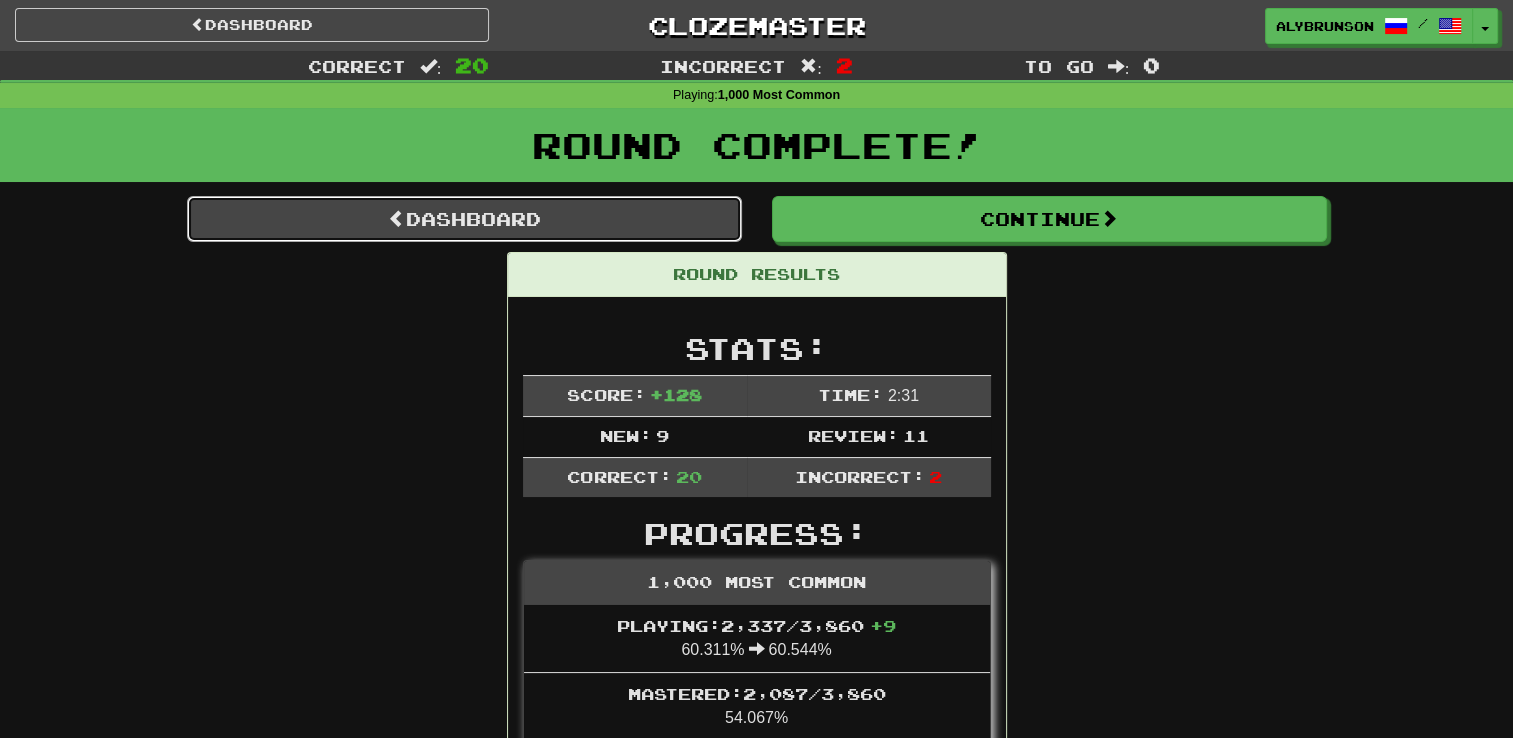 click on "Dashboard" at bounding box center (464, 219) 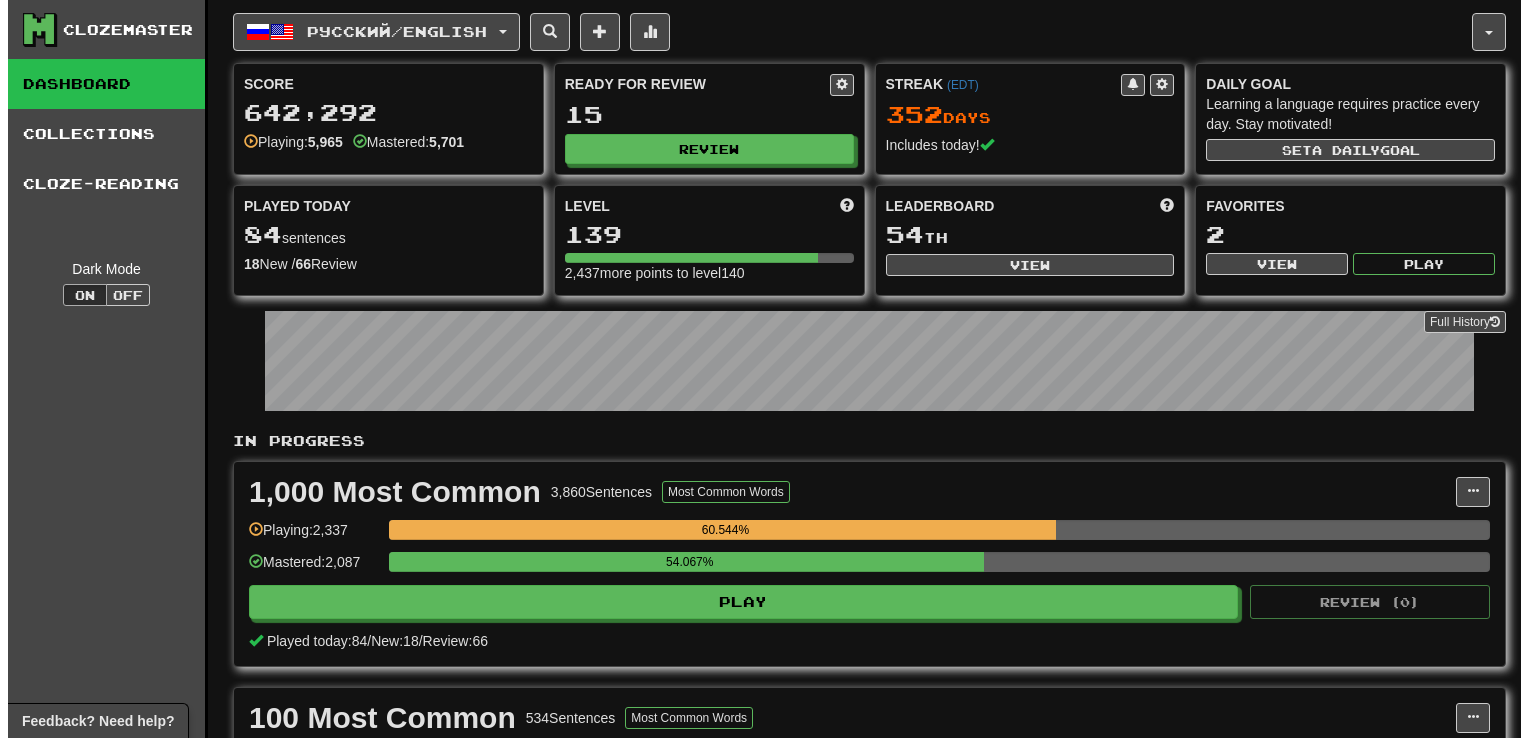 scroll, scrollTop: 0, scrollLeft: 0, axis: both 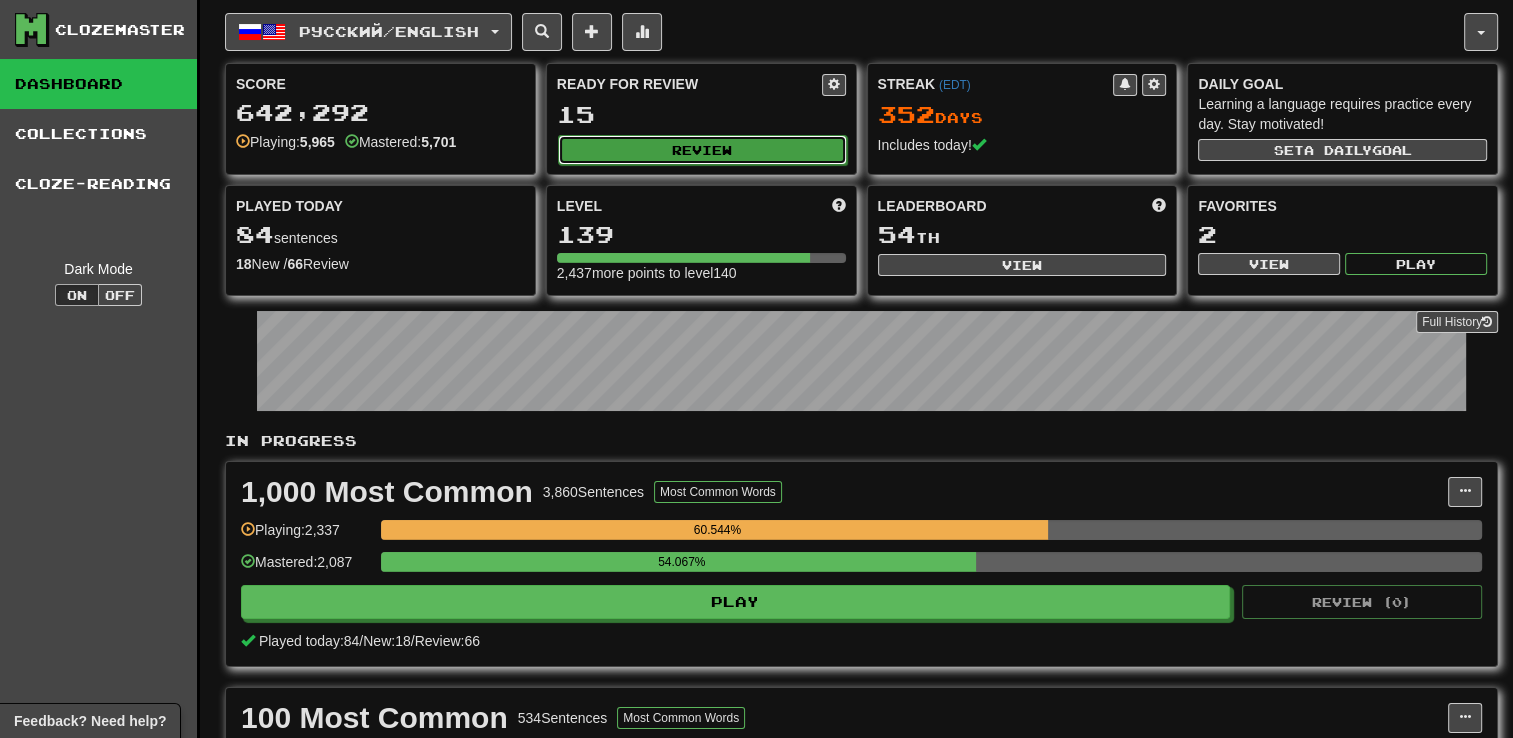 click on "Review" at bounding box center (702, 150) 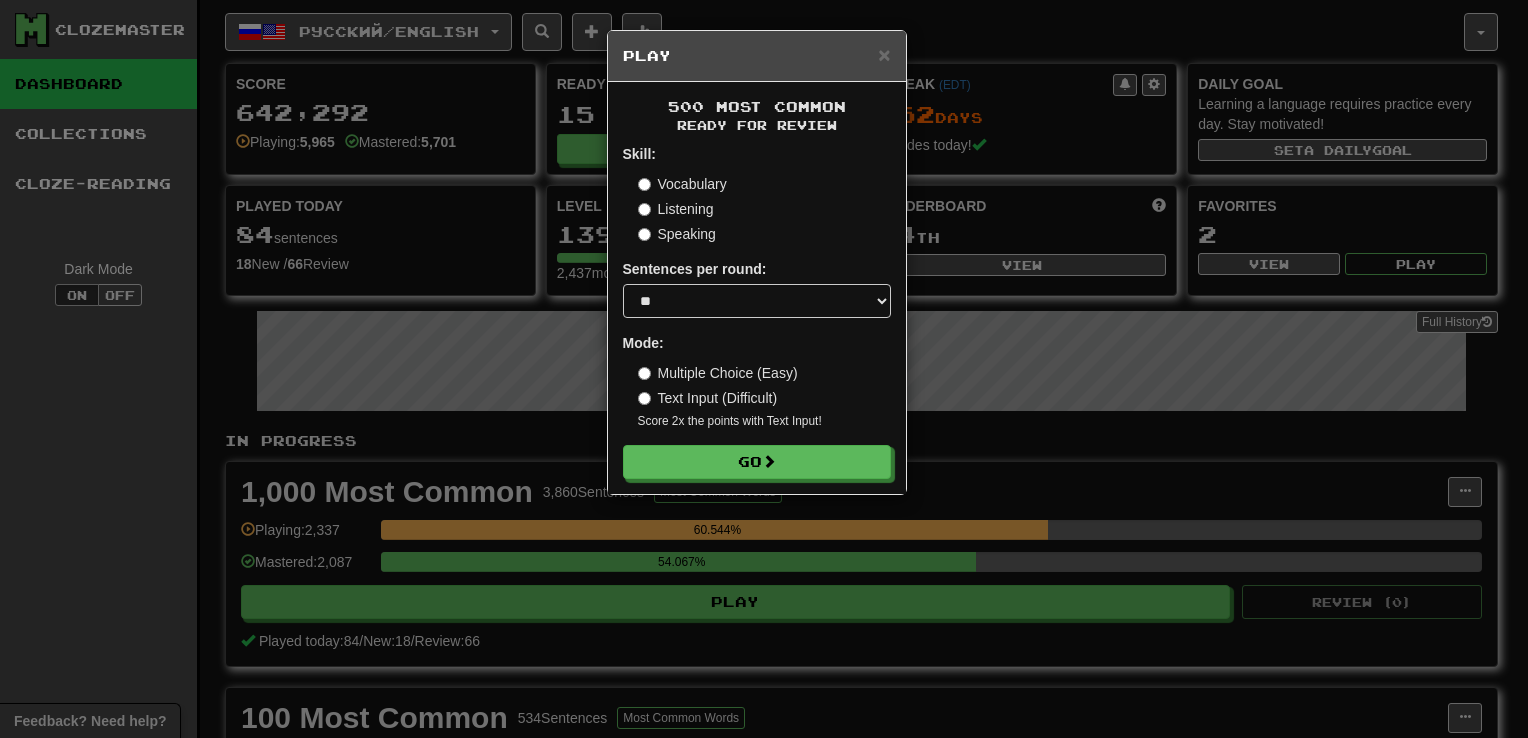 click on "Skill: Vocabulary Listening Speaking Sentences per round: * ** ** ** ** ** *** ******** Mode: Multiple Choice (Easy) Text Input (Difficult) Score 2x the points with Text Input ! Go" at bounding box center (757, 311) 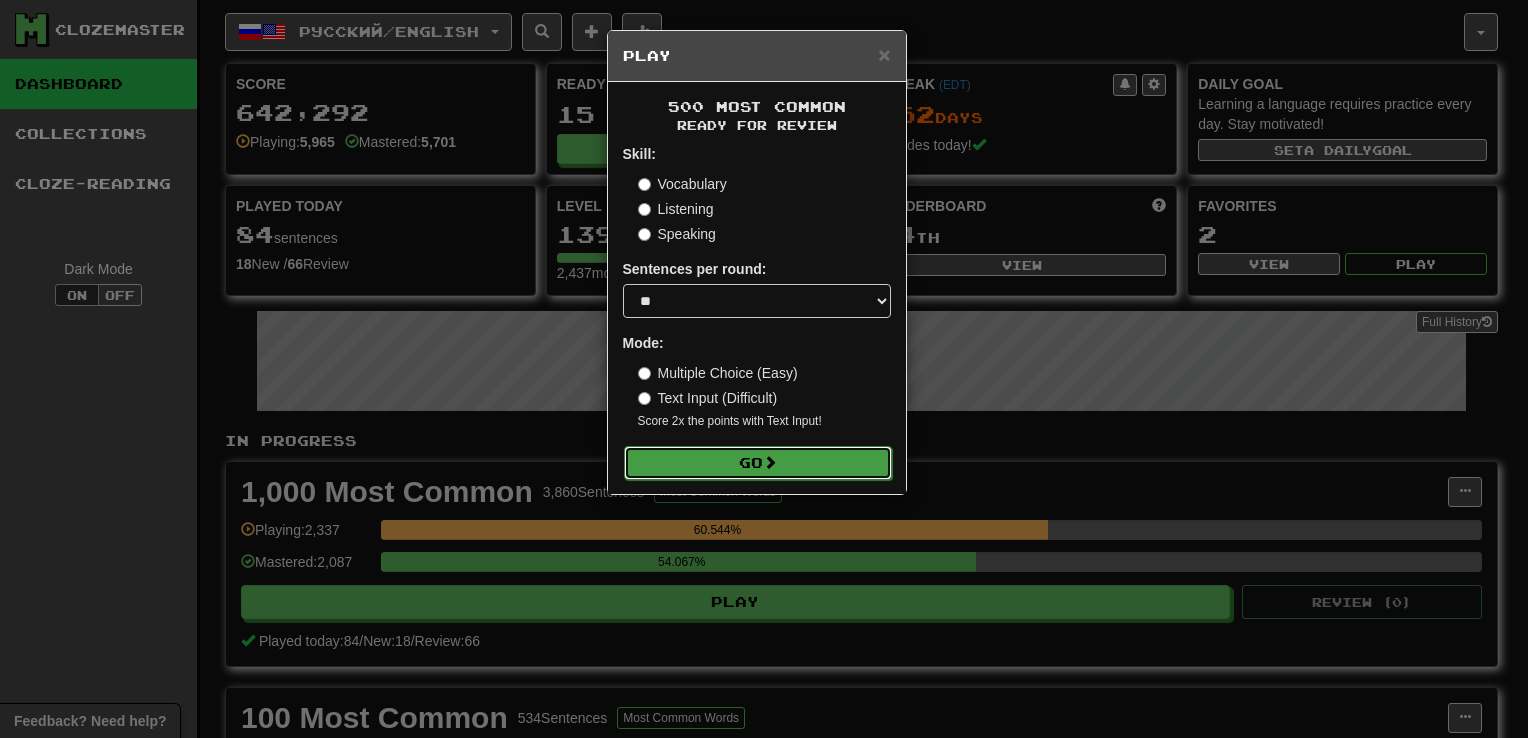click on "Go" at bounding box center [758, 463] 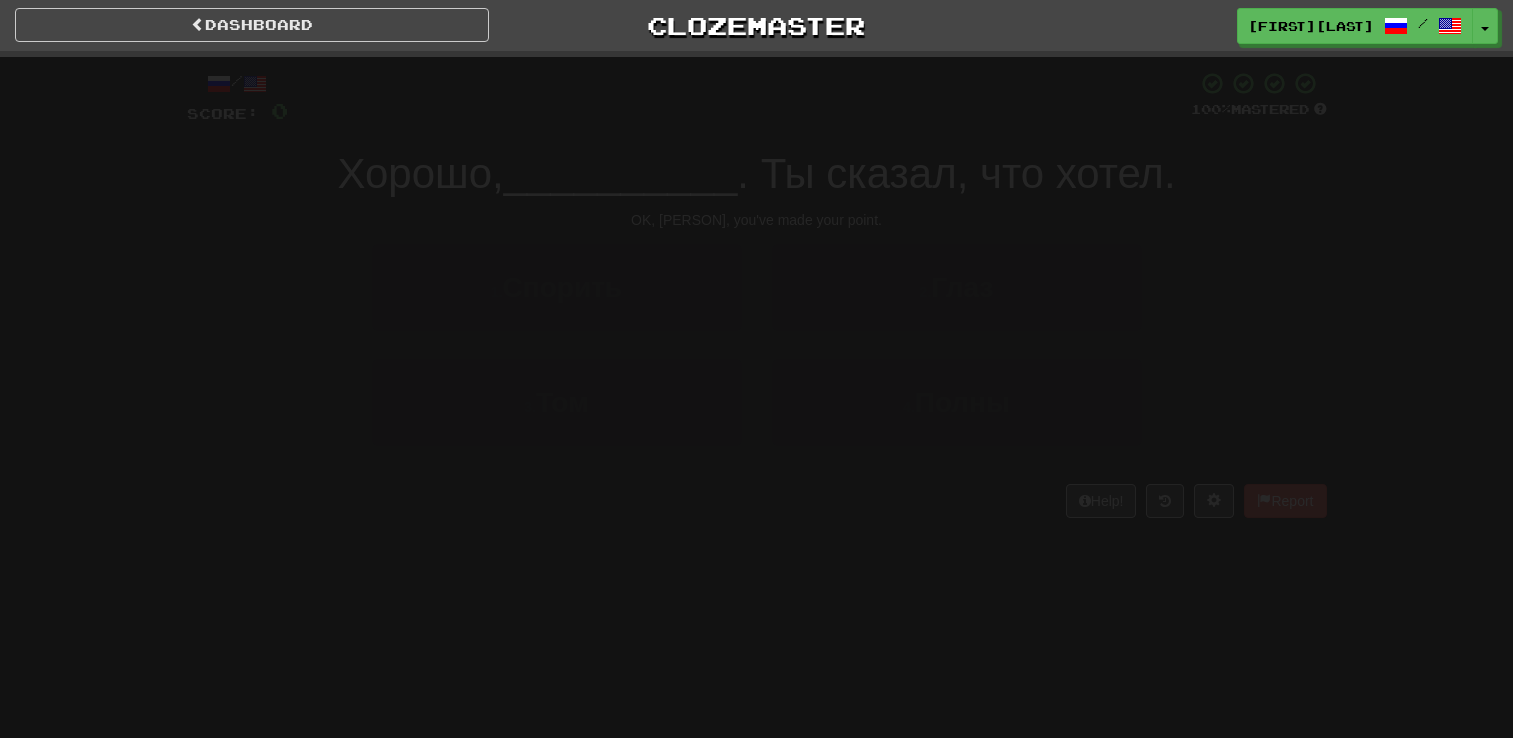 scroll, scrollTop: 0, scrollLeft: 0, axis: both 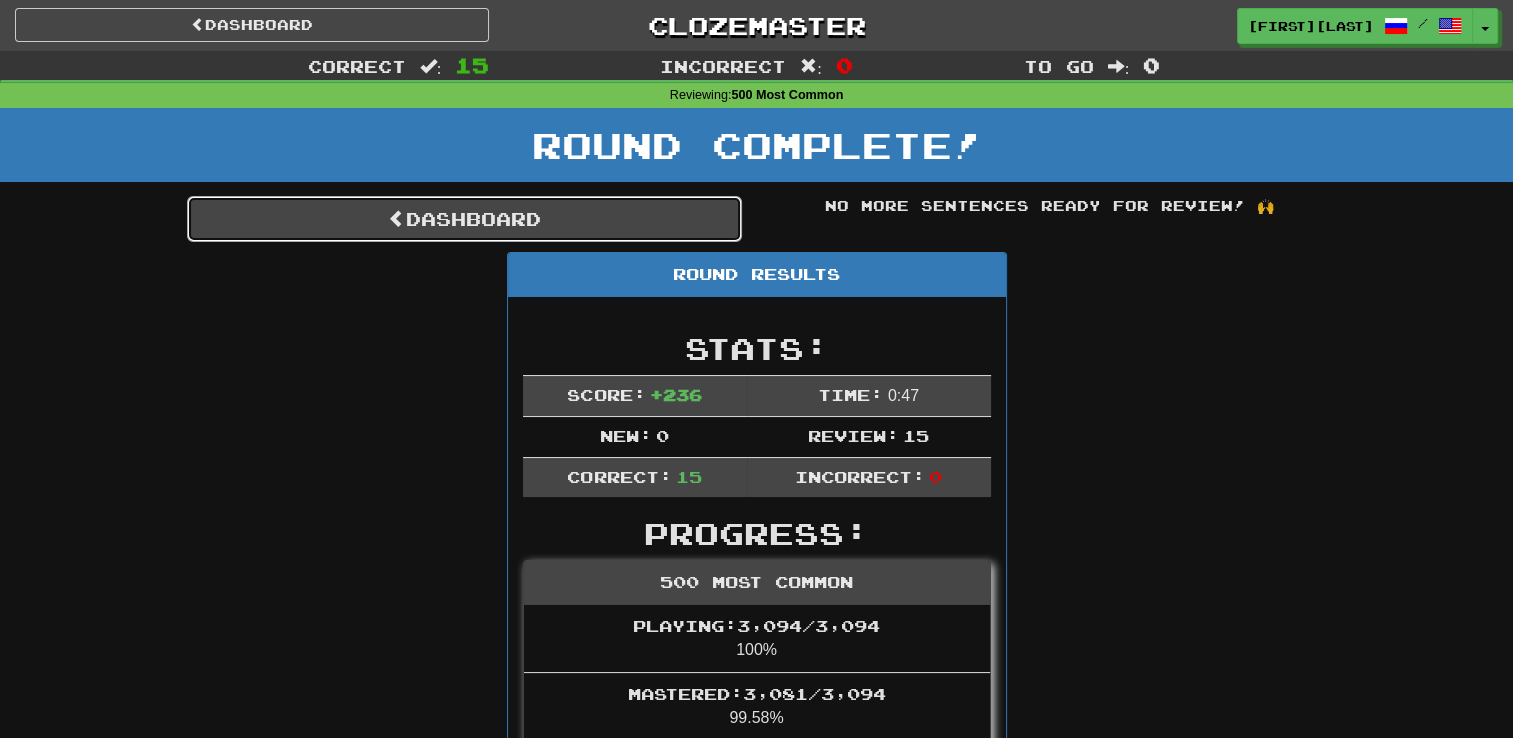 click on "Dashboard" at bounding box center [464, 219] 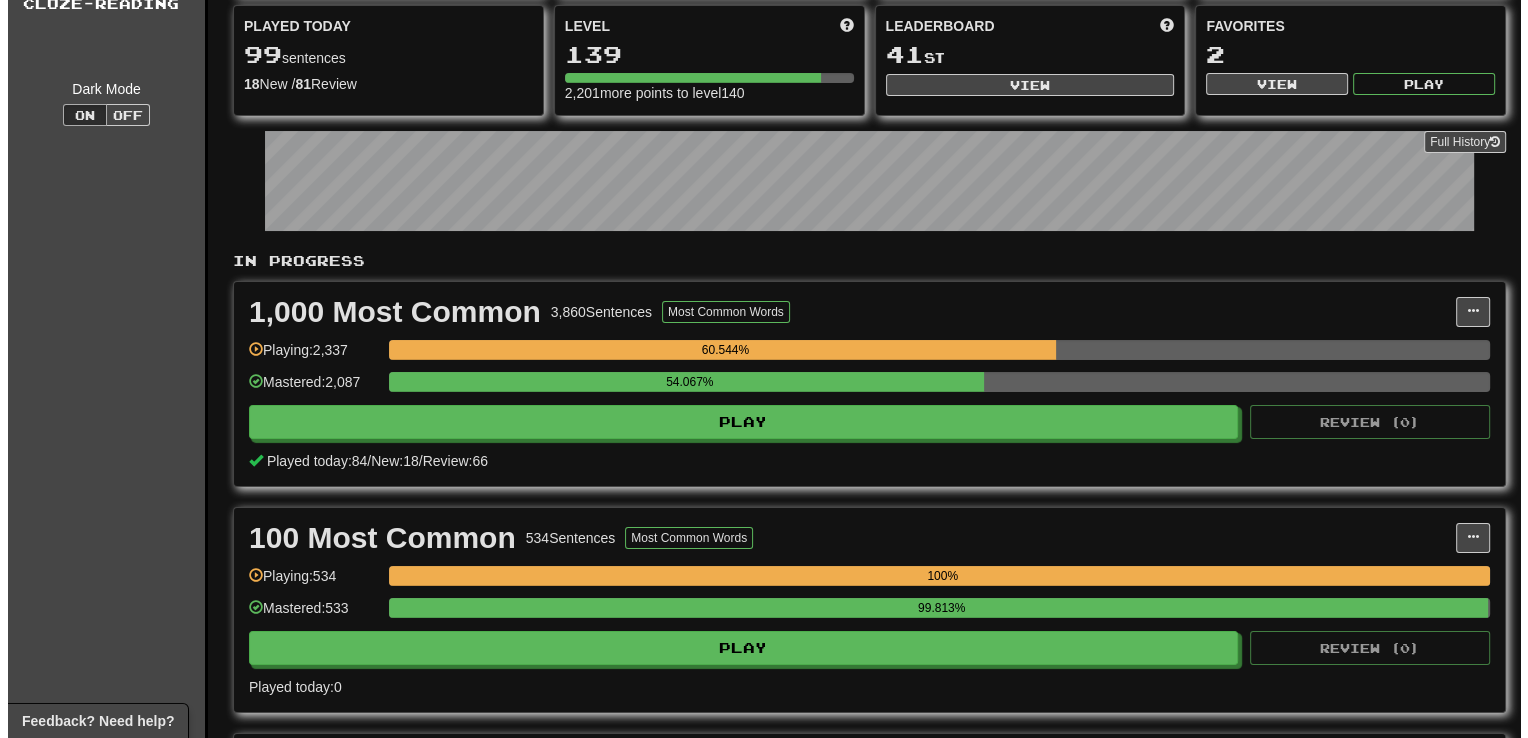 scroll, scrollTop: 0, scrollLeft: 0, axis: both 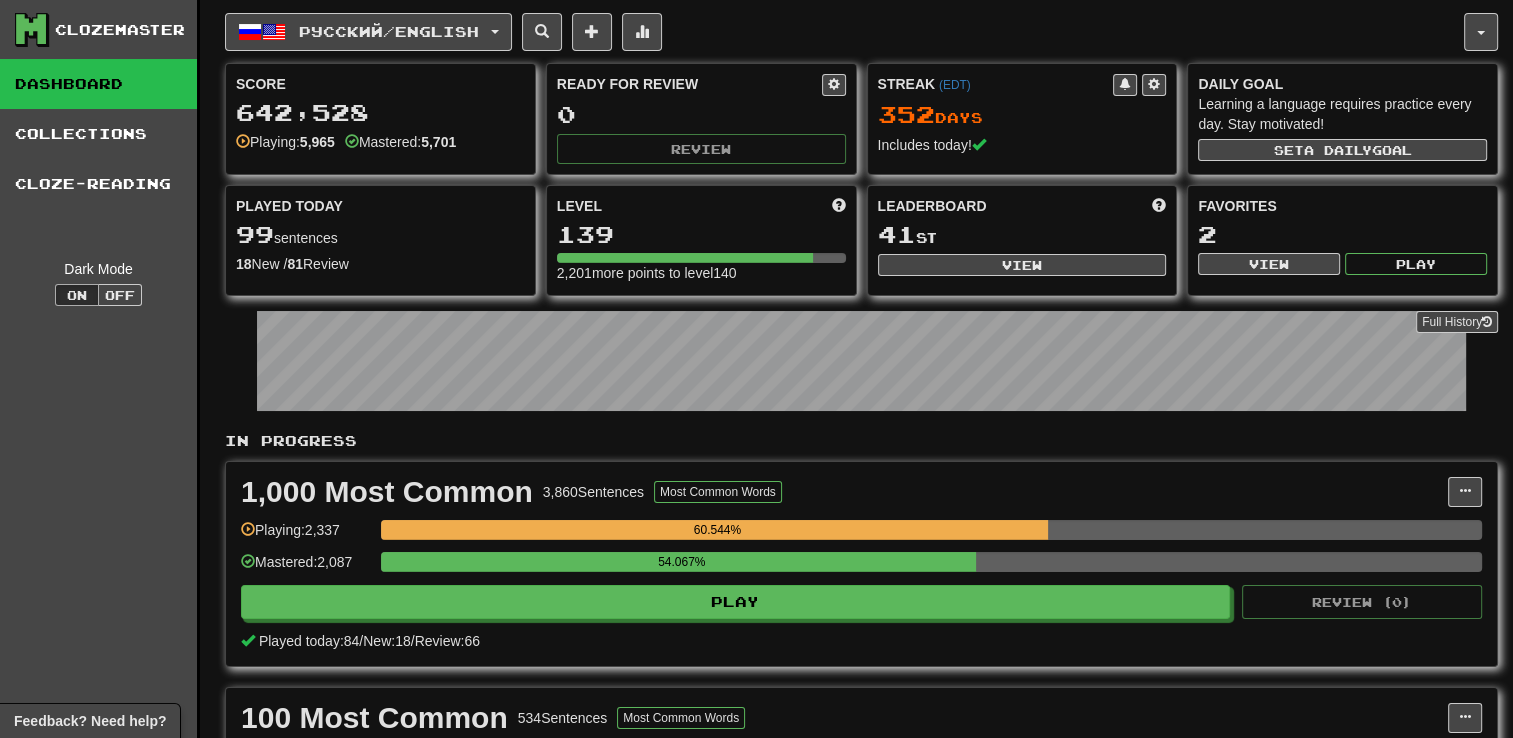 click on "Leaderboard 41 st View" at bounding box center [1022, 236] 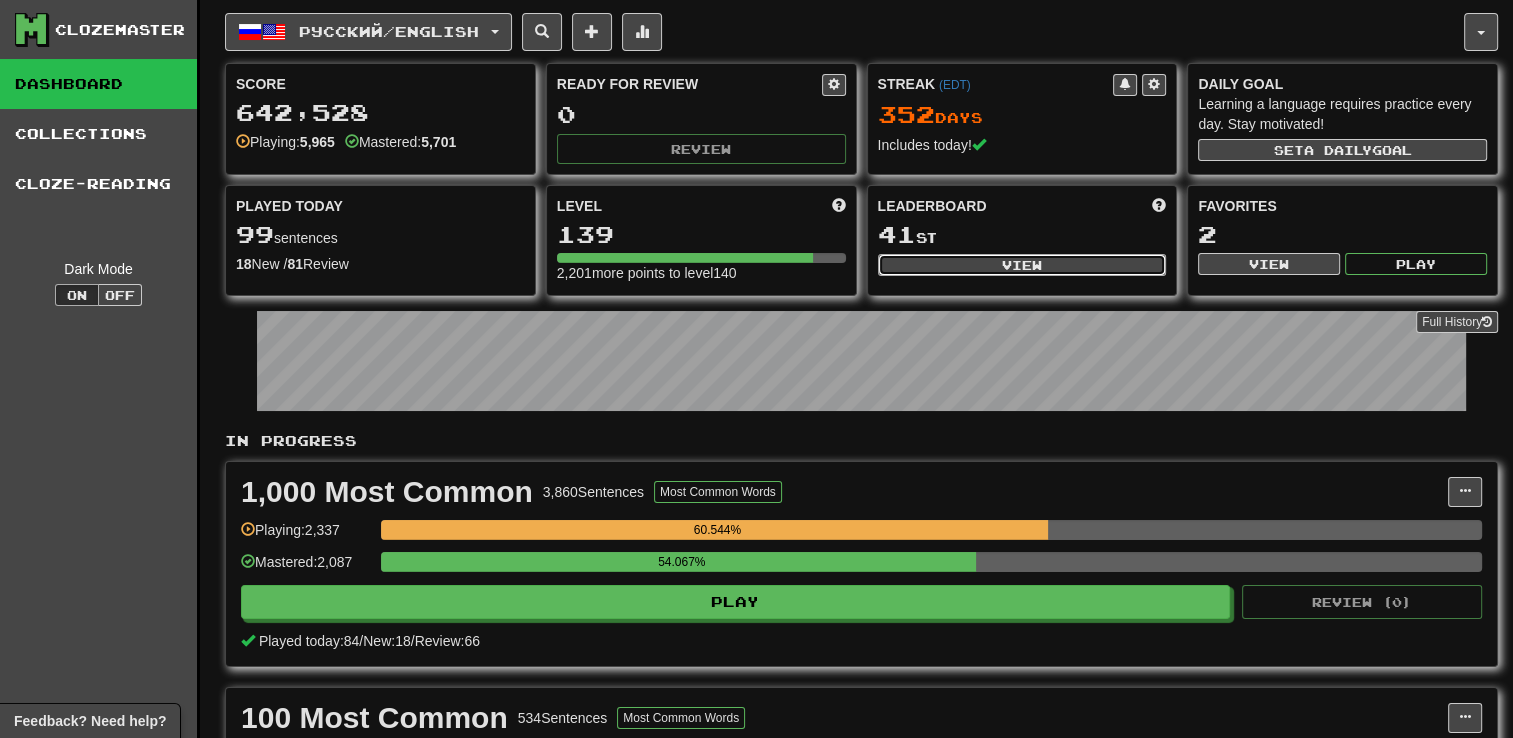 click on "View" at bounding box center (1022, 265) 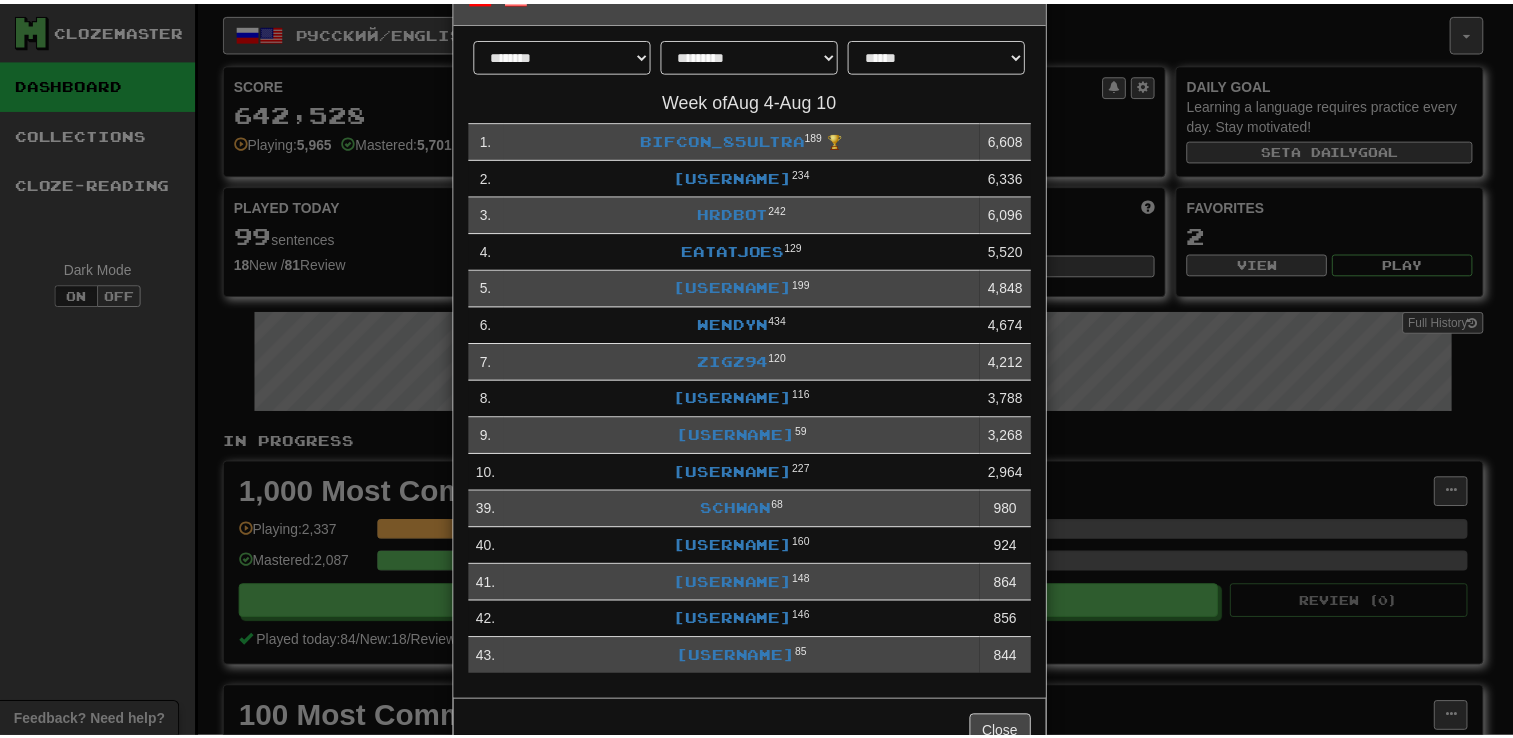 scroll, scrollTop: 64, scrollLeft: 0, axis: vertical 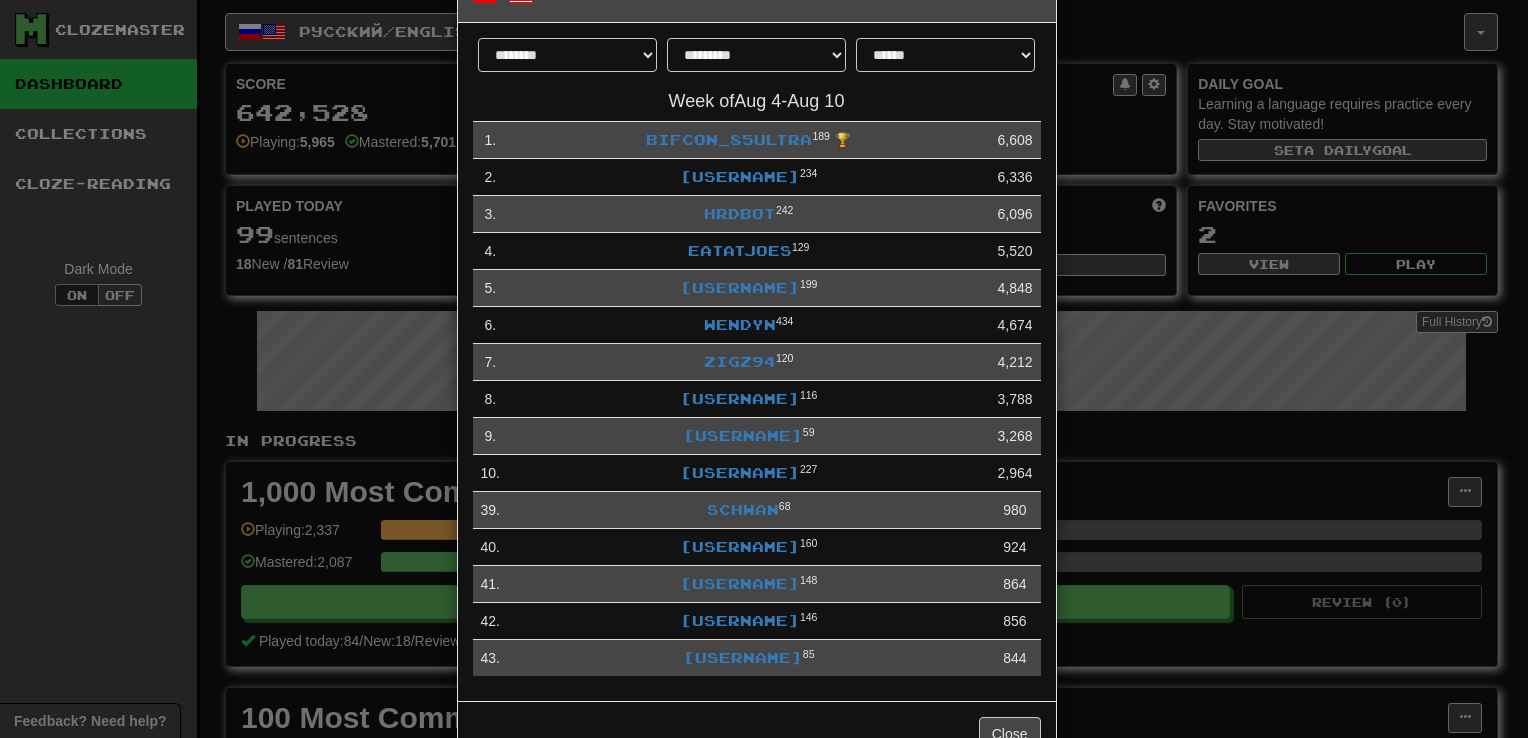 click on "**********" at bounding box center (764, 369) 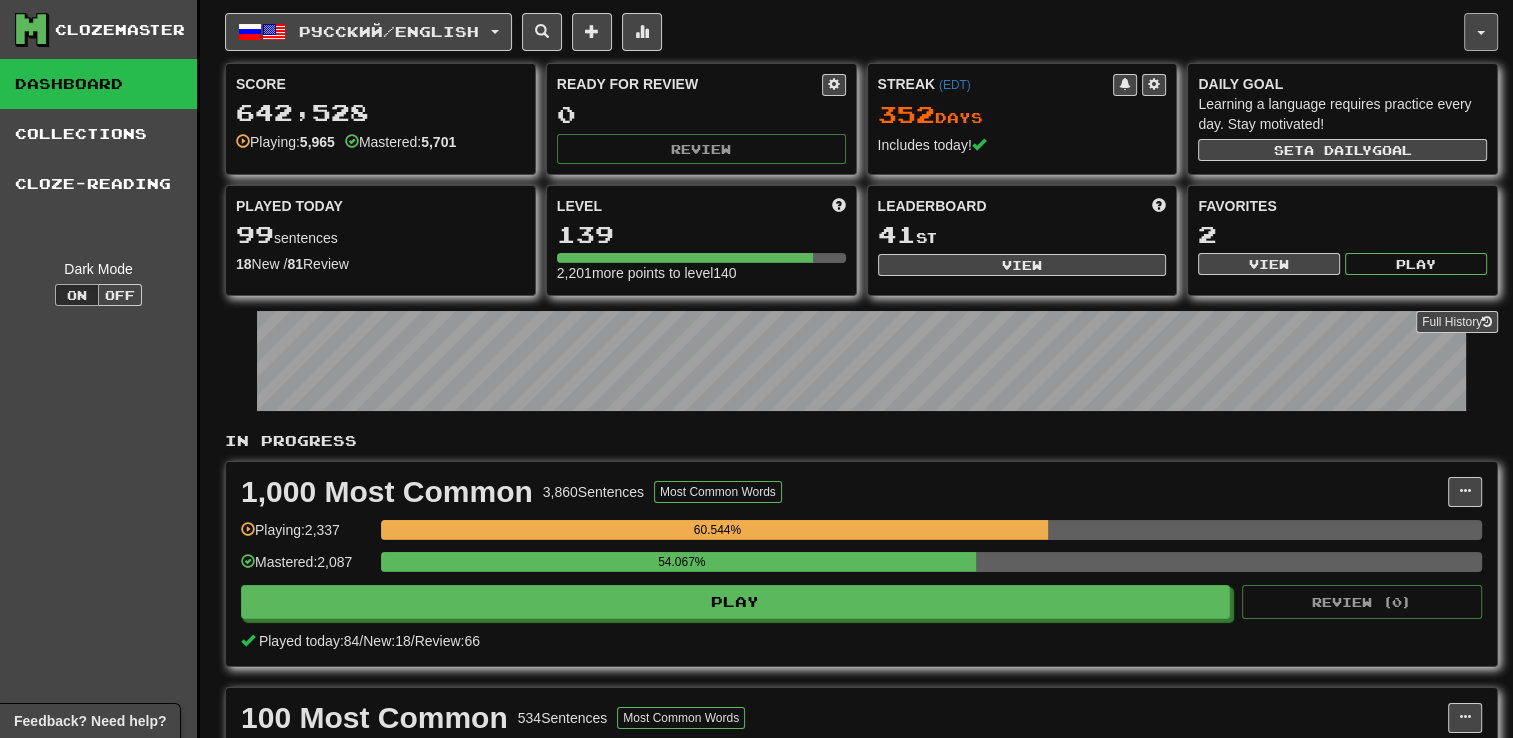 click at bounding box center [1481, 32] 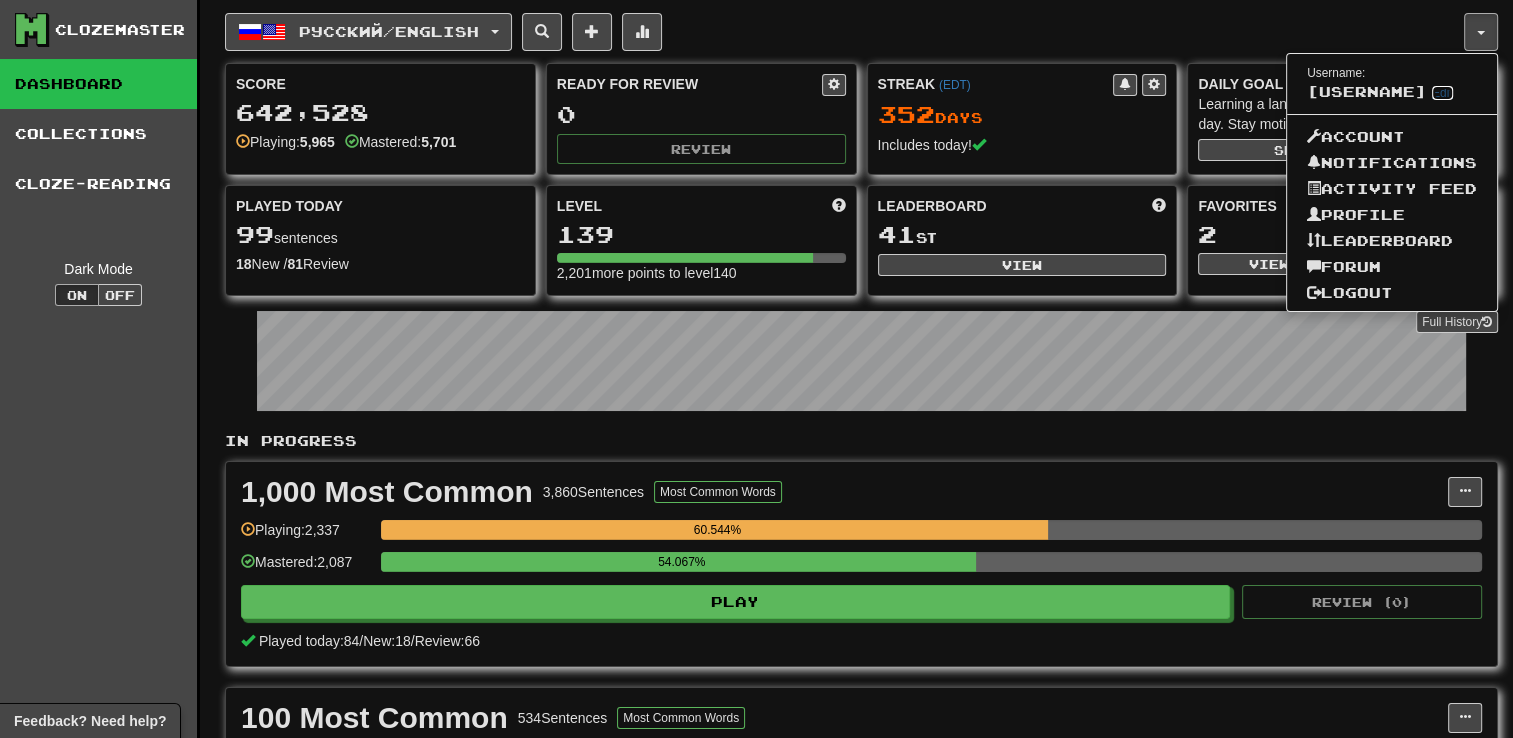 click on "Edit" at bounding box center (1442, 93) 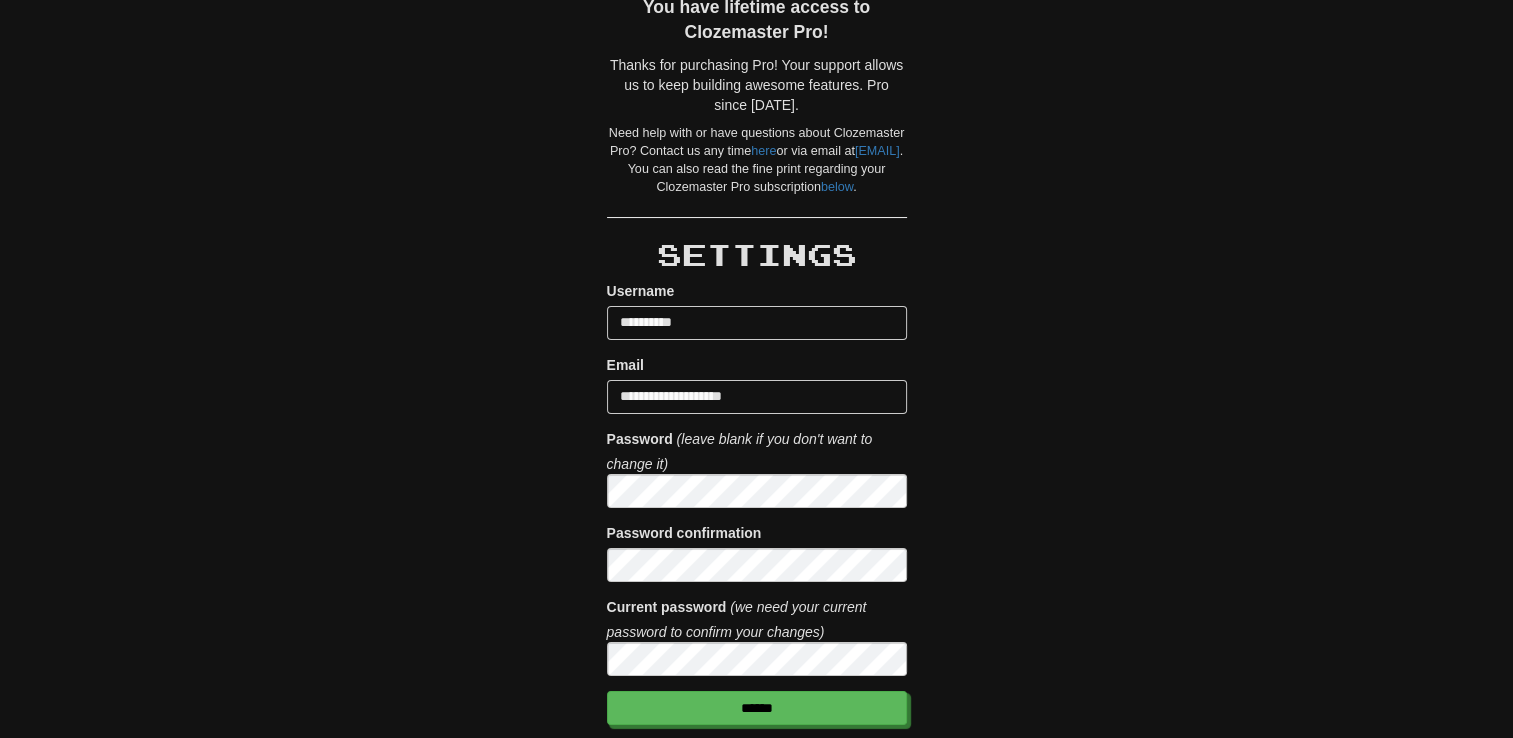 scroll, scrollTop: 156, scrollLeft: 0, axis: vertical 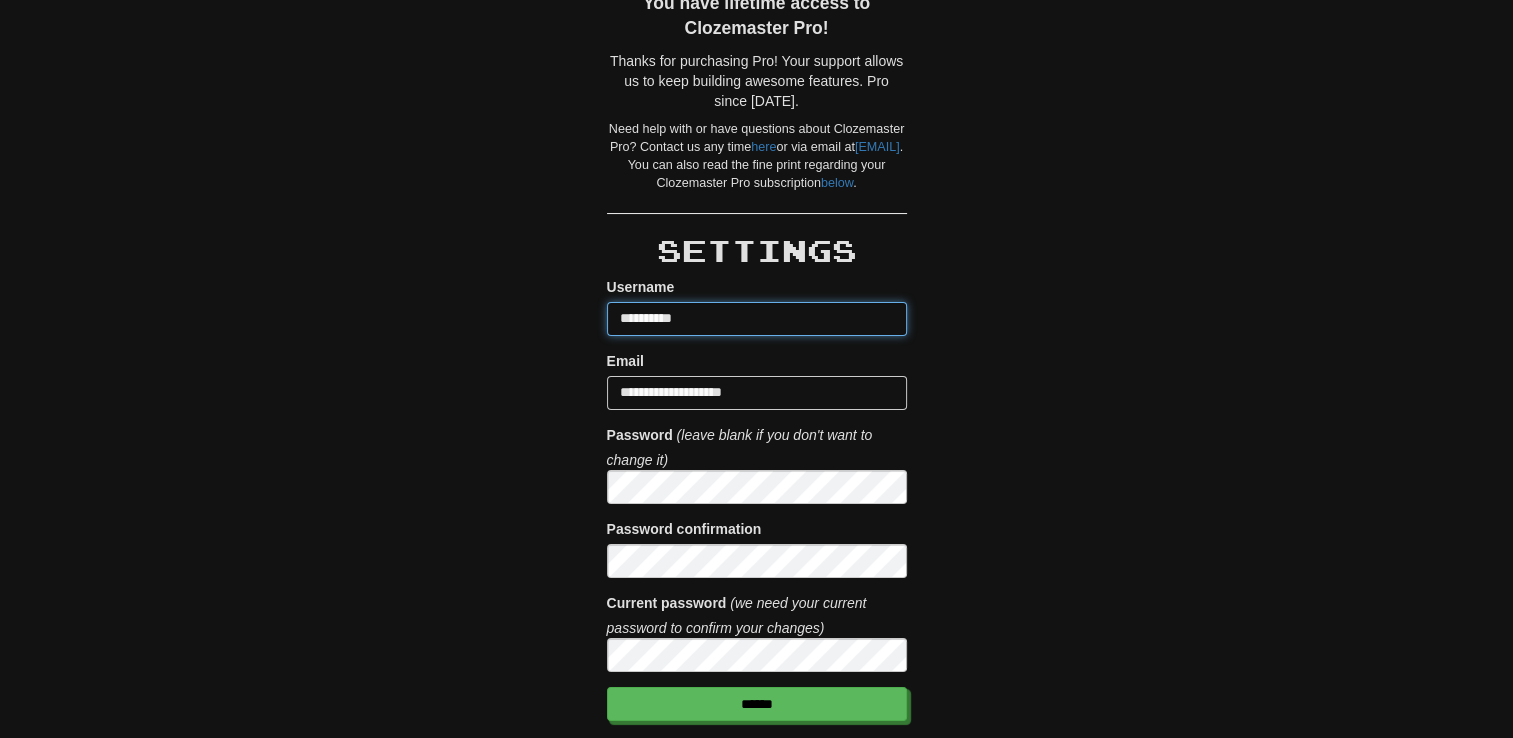 drag, startPoint x: 650, startPoint y: 338, endPoint x: 793, endPoint y: 364, distance: 145.34442 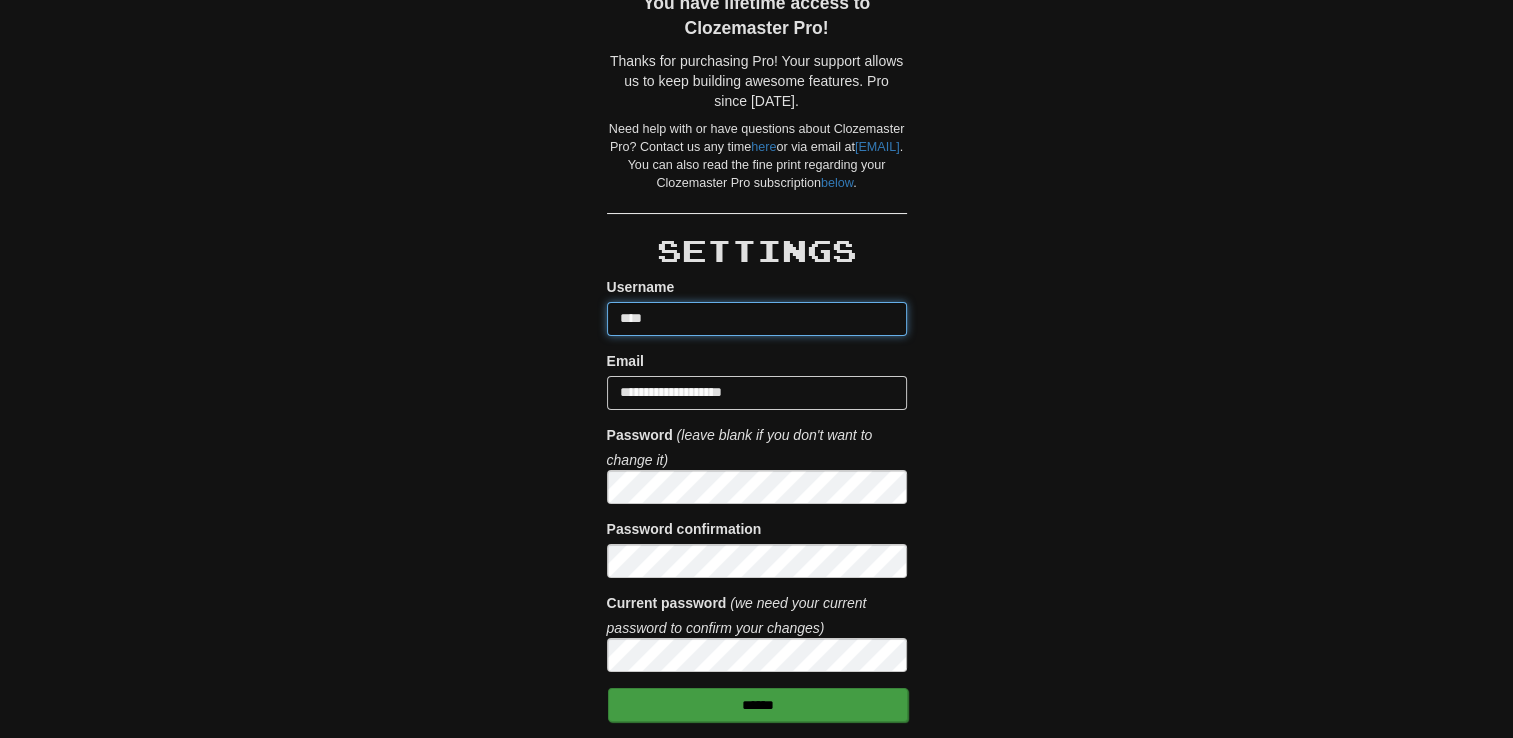 type on "****" 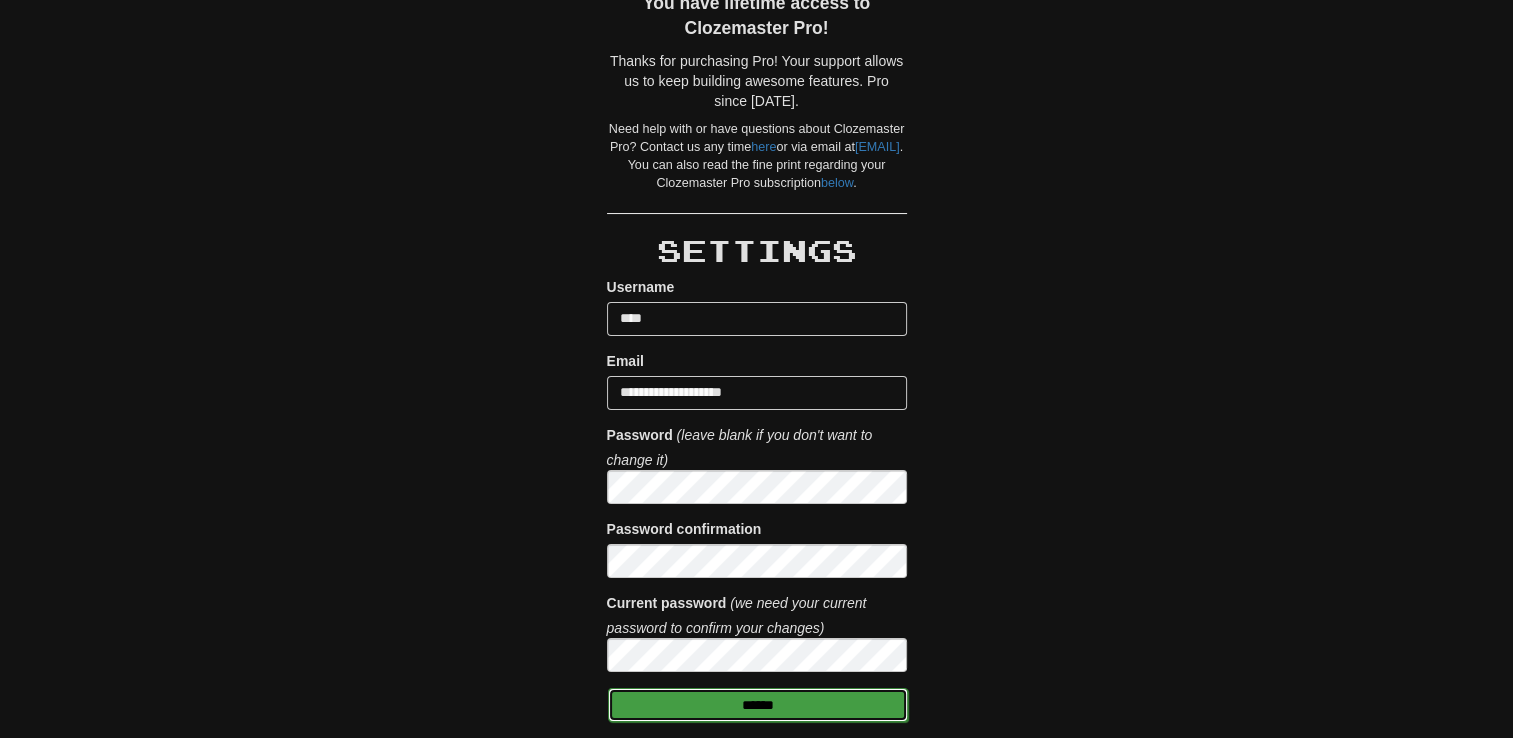 click on "******" at bounding box center (758, 705) 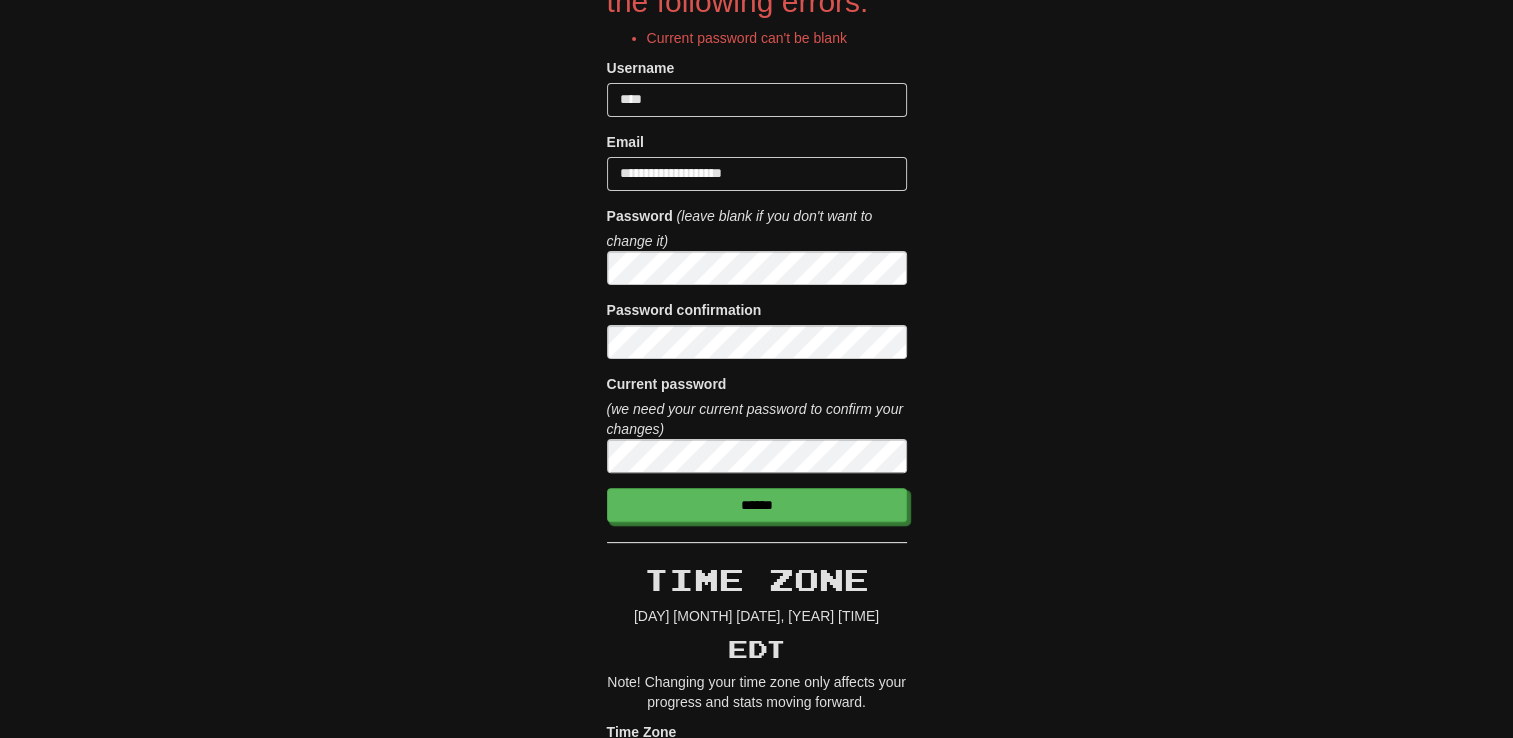 scroll, scrollTop: 492, scrollLeft: 0, axis: vertical 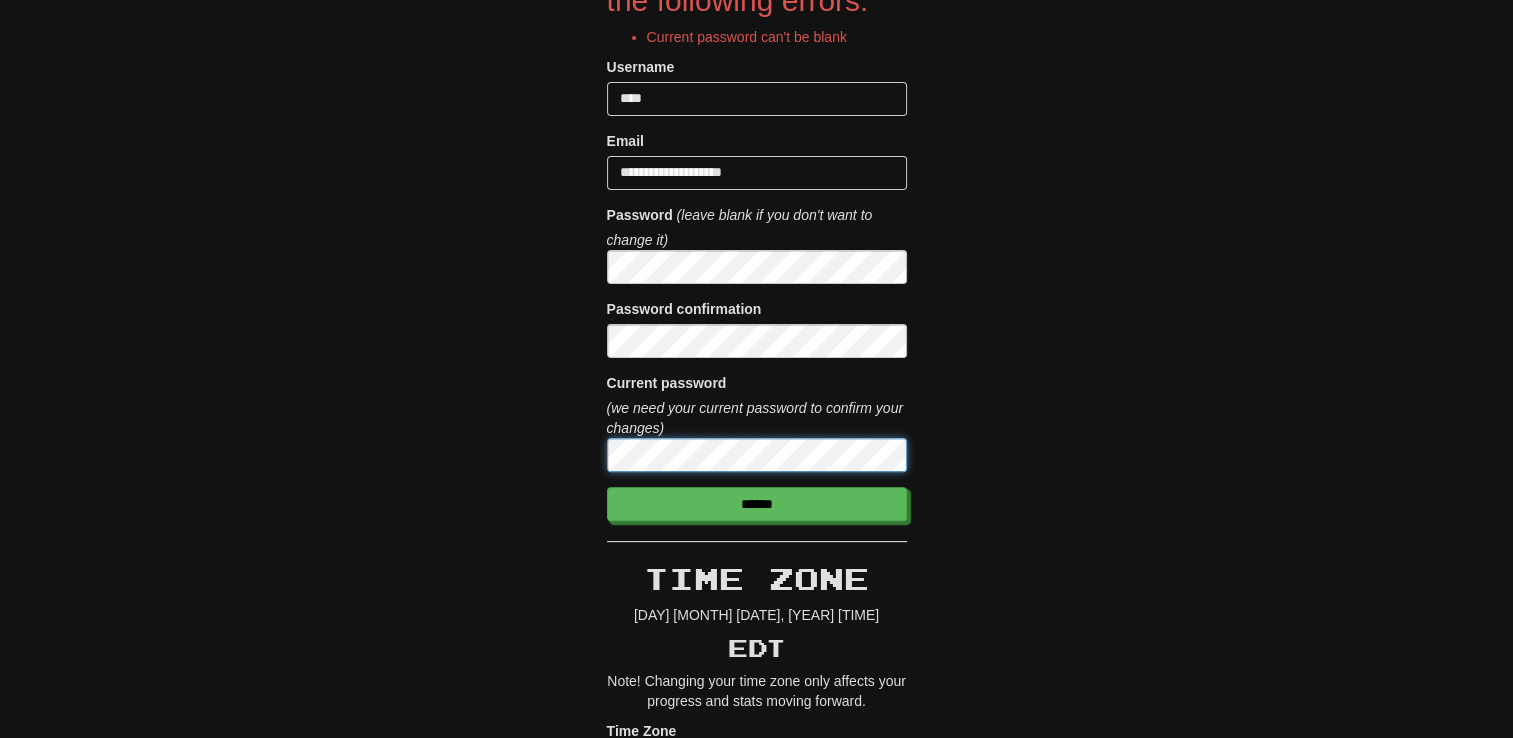 click on "******" at bounding box center (757, 504) 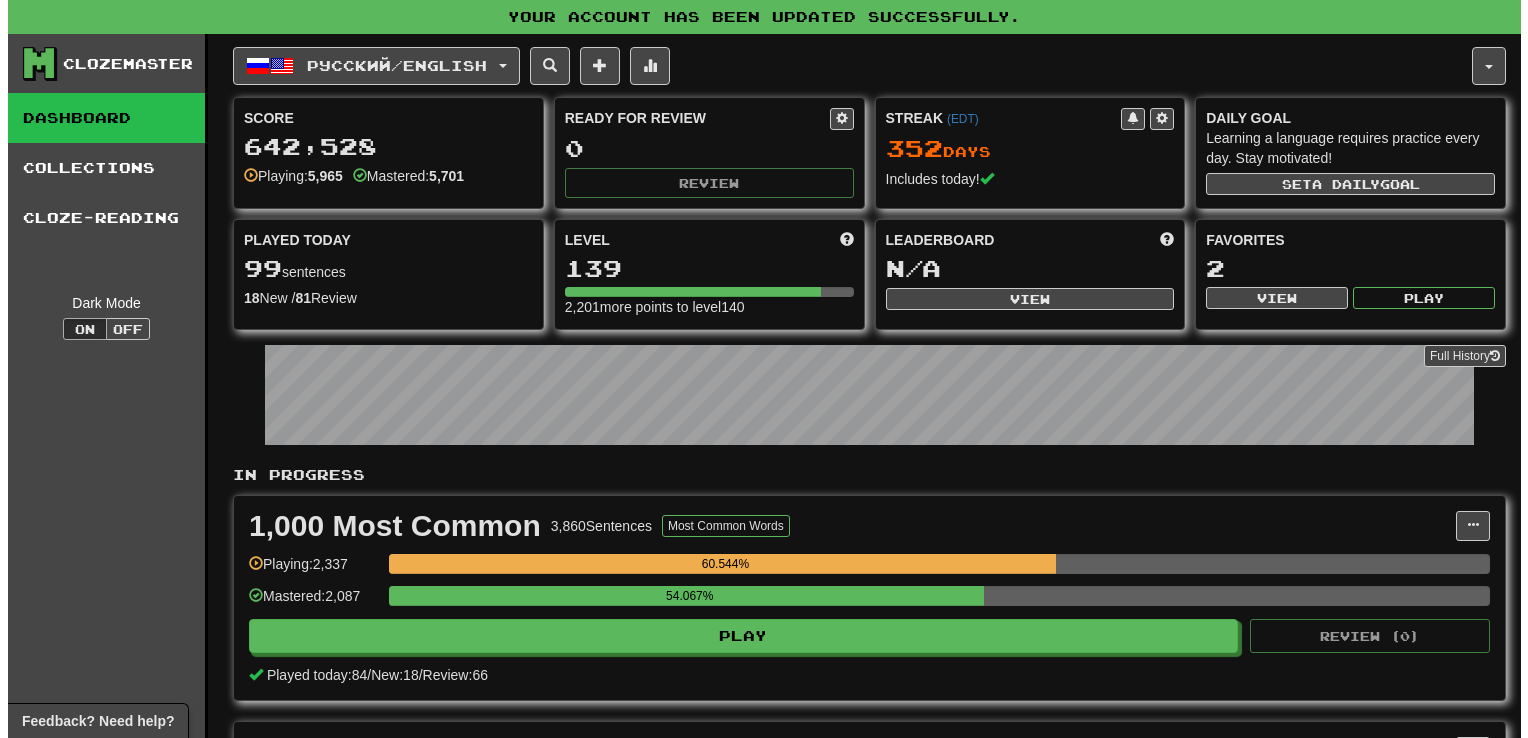 scroll, scrollTop: 0, scrollLeft: 0, axis: both 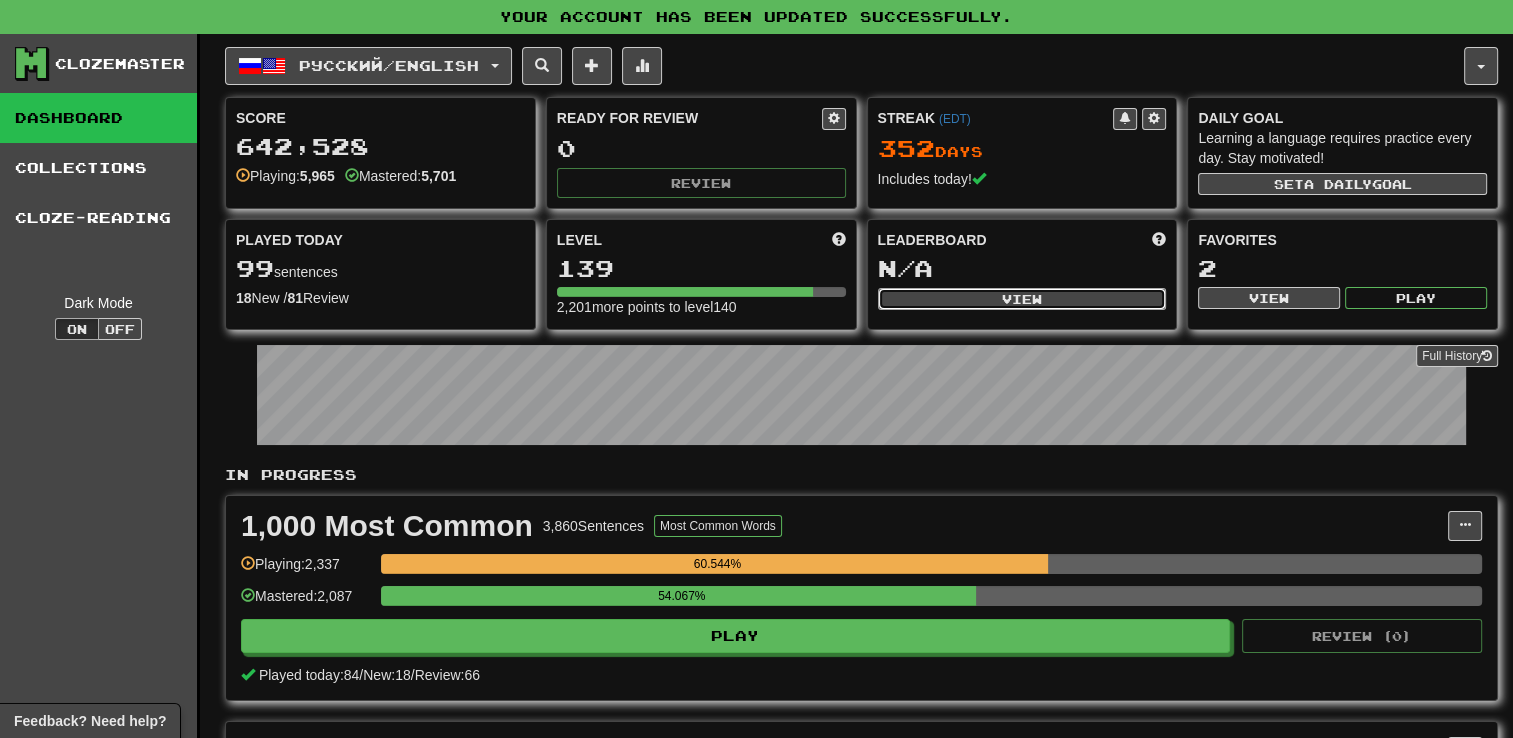 click on "View" at bounding box center (1022, 299) 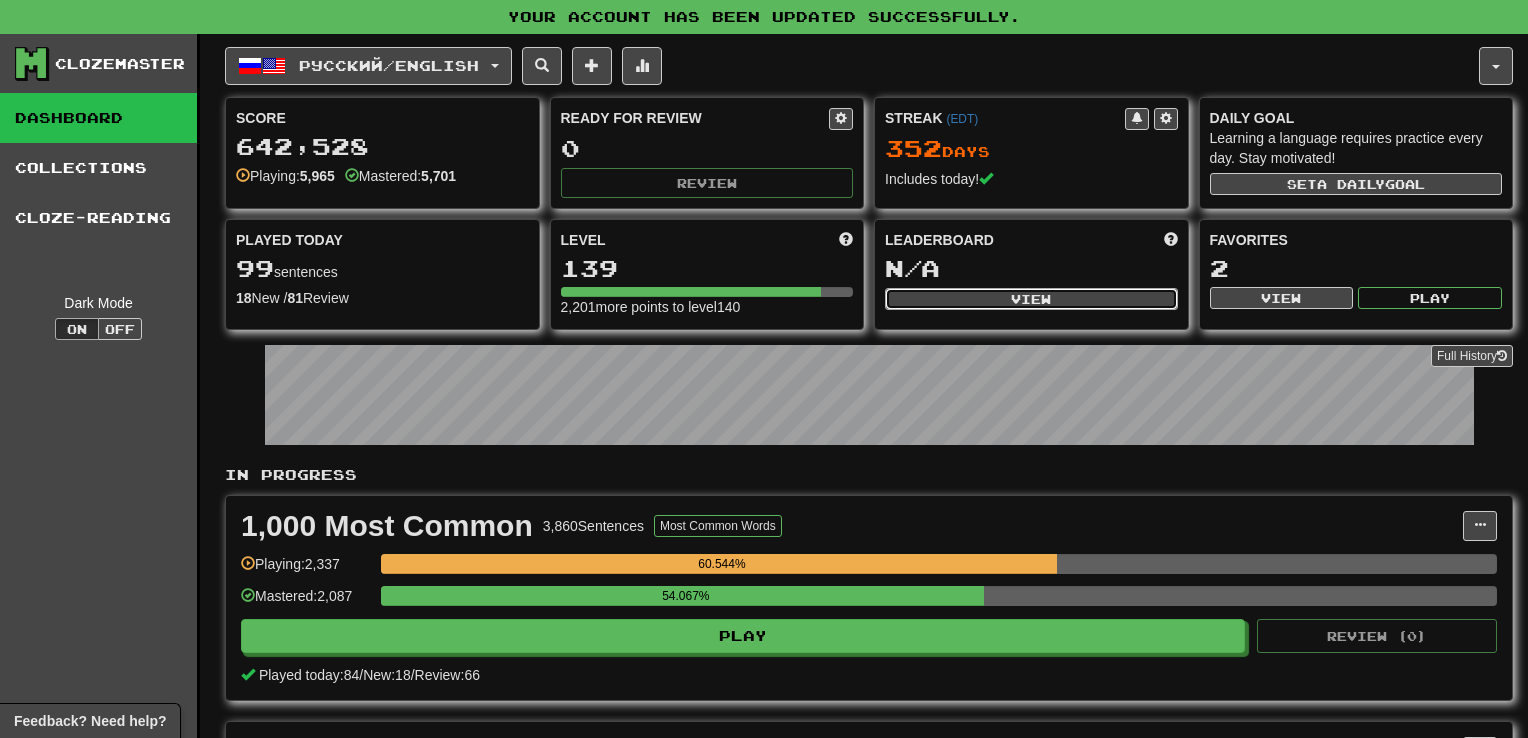 select on "**********" 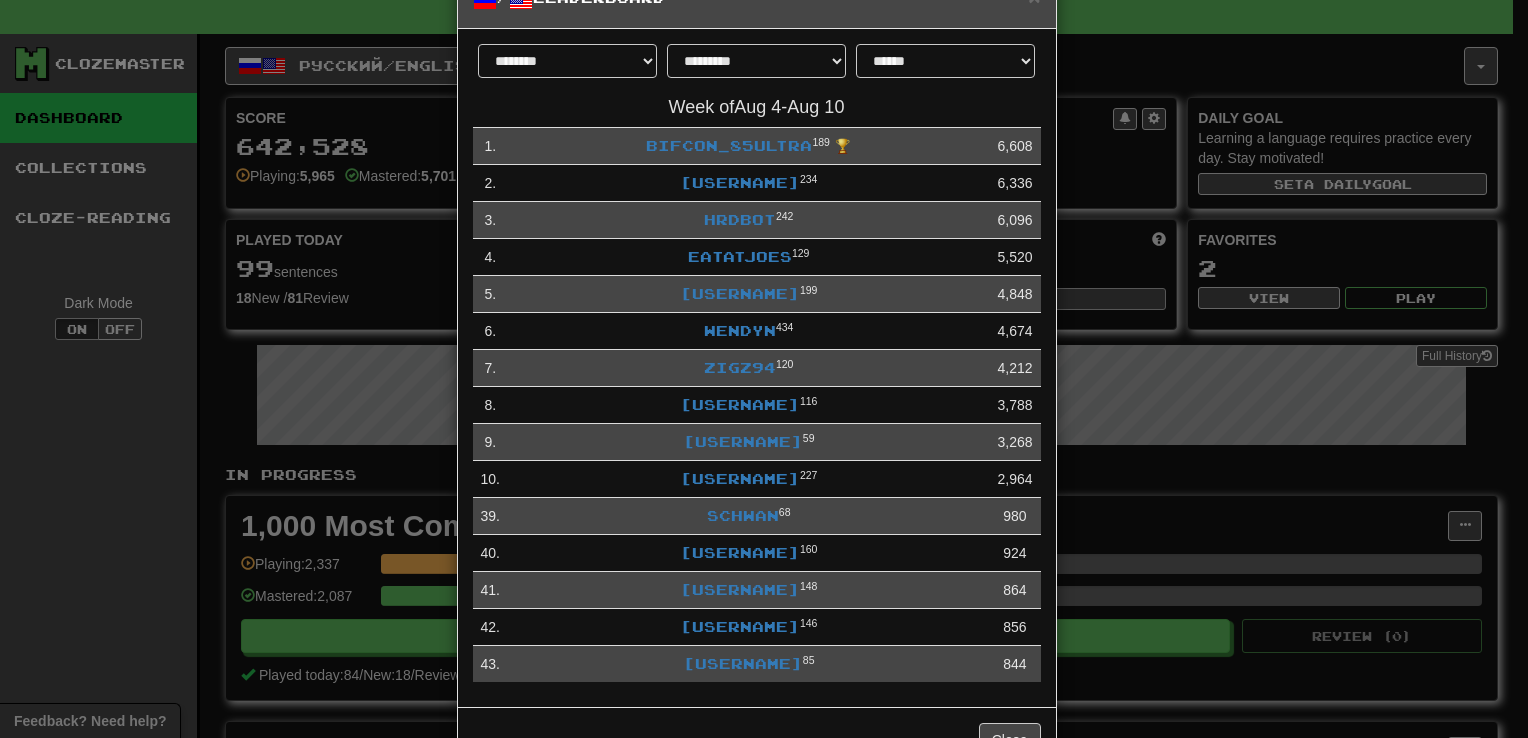 scroll, scrollTop: 59, scrollLeft: 0, axis: vertical 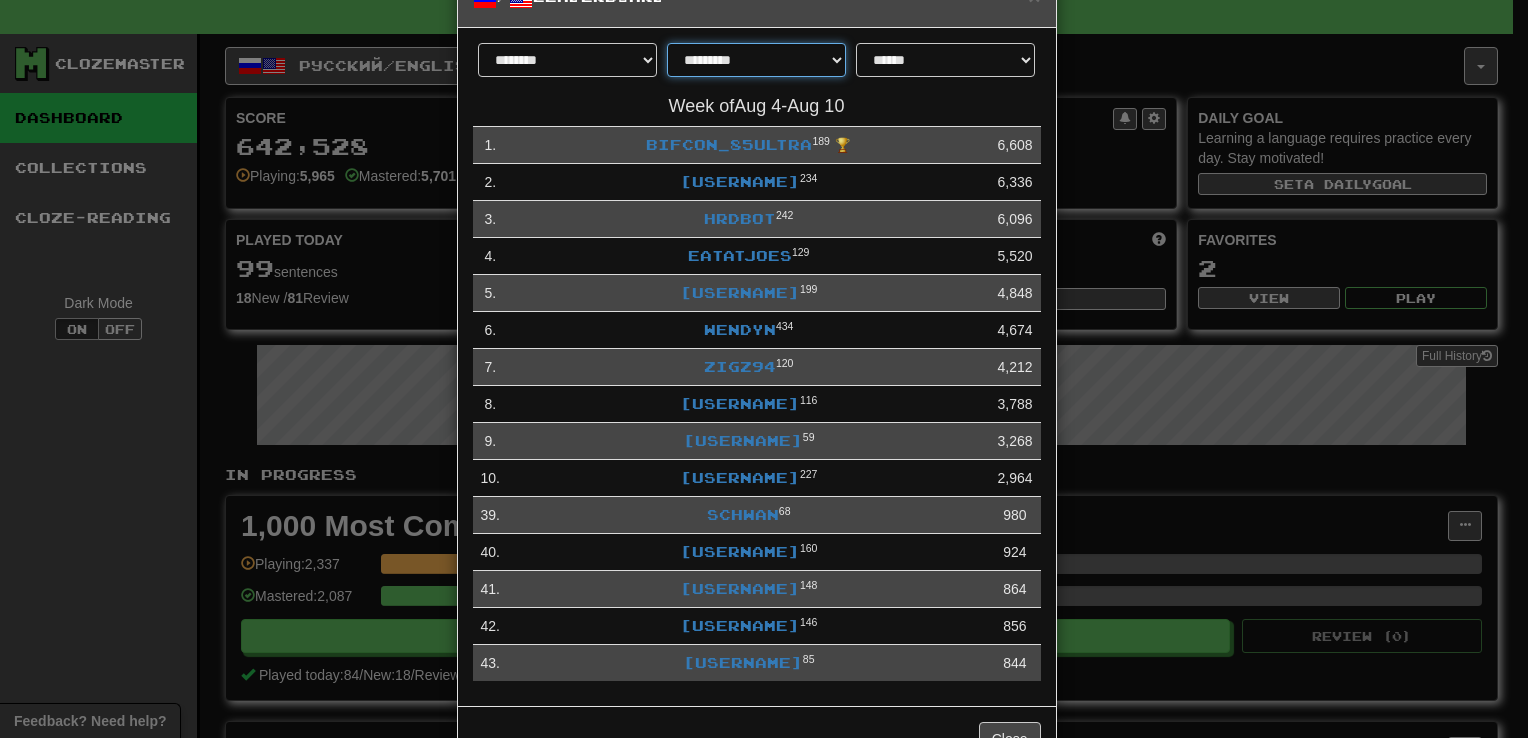 click on "**********" at bounding box center [756, 60] 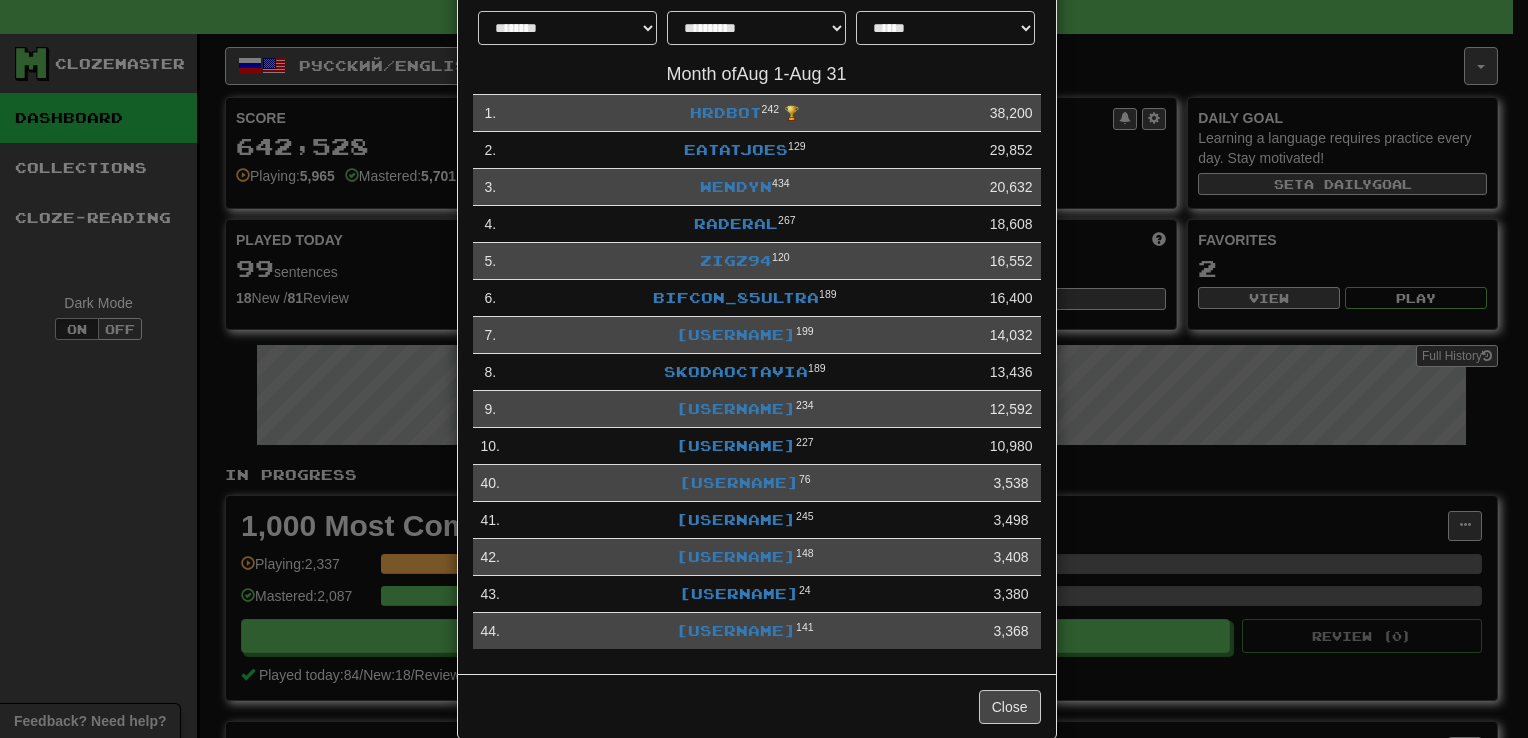 scroll, scrollTop: 90, scrollLeft: 0, axis: vertical 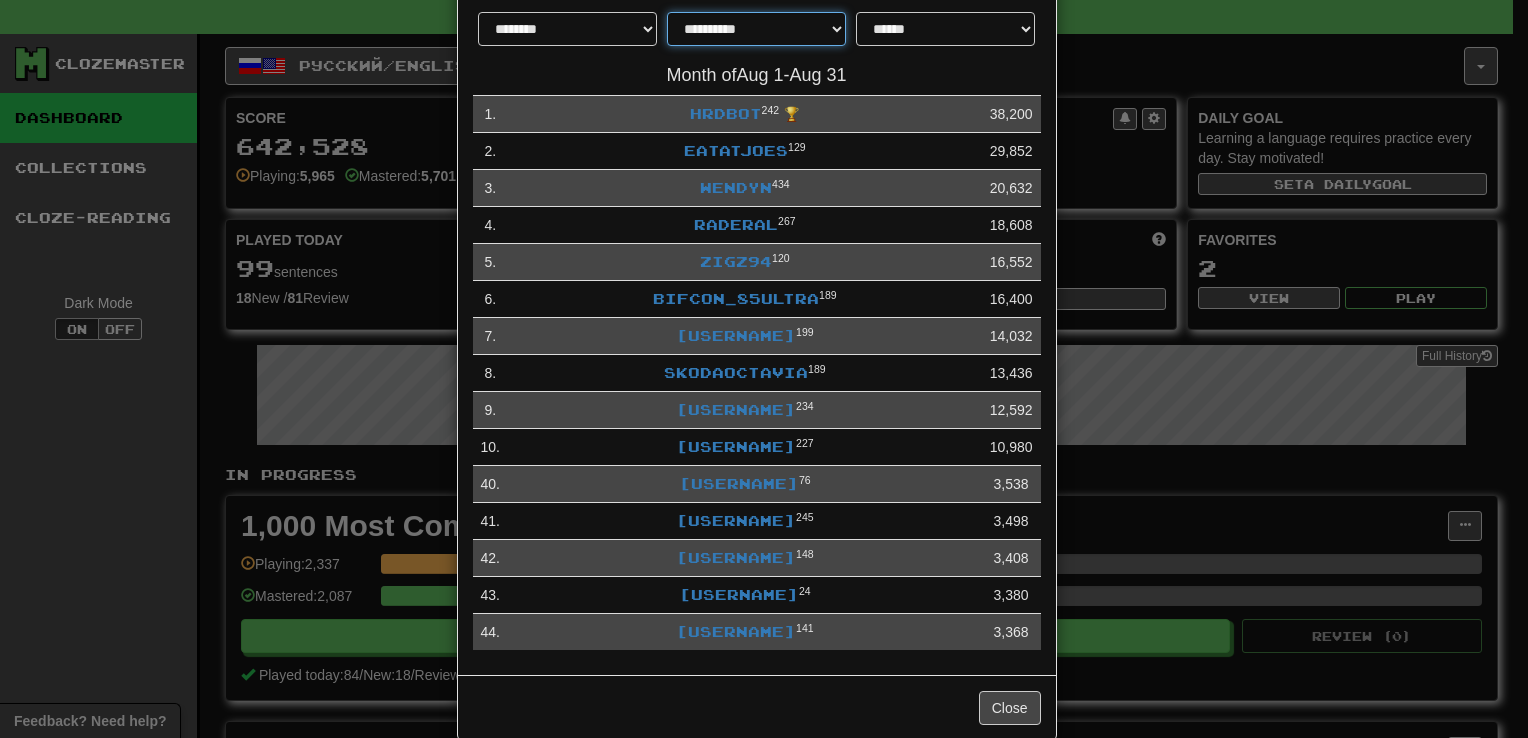 click on "**********" at bounding box center [756, 29] 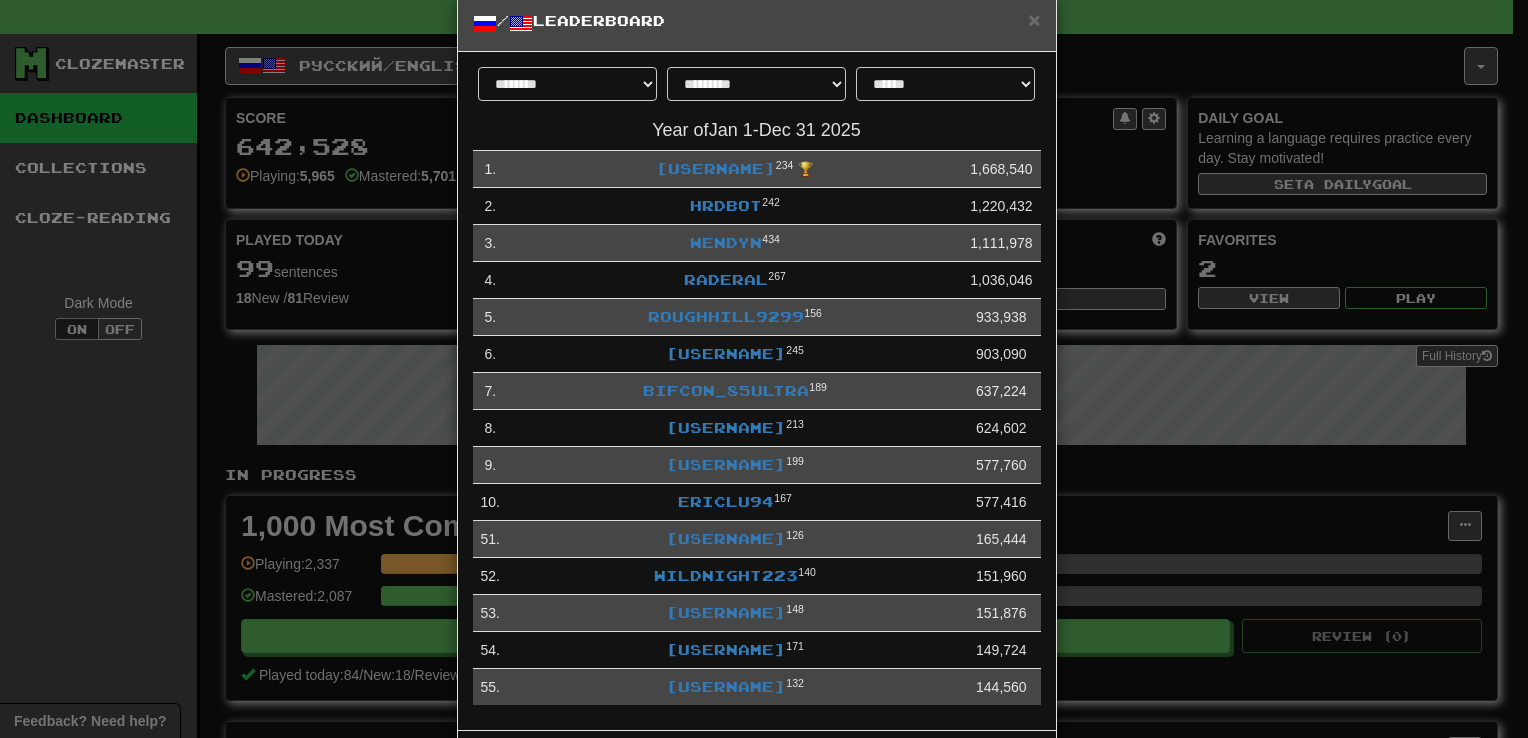 scroll, scrollTop: 0, scrollLeft: 0, axis: both 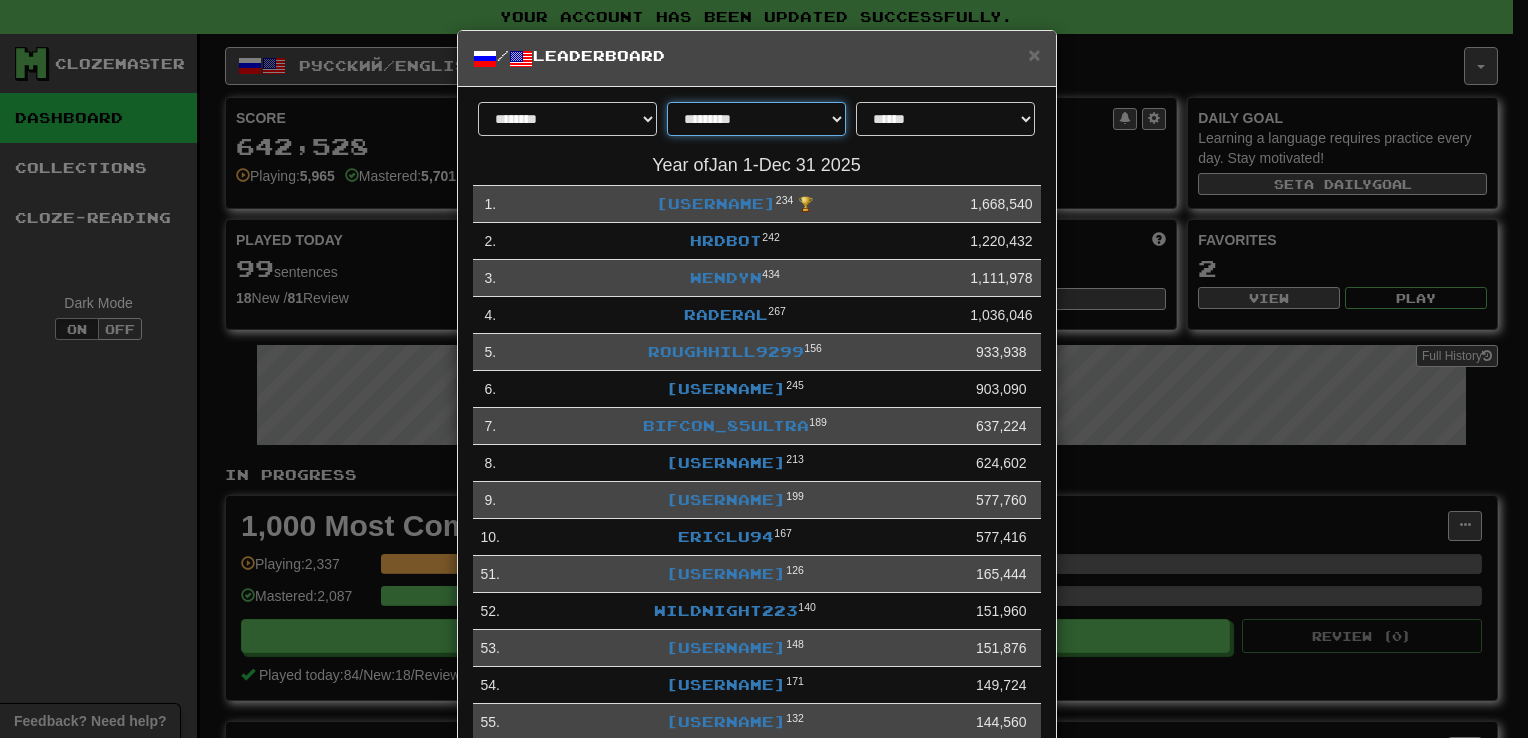 click on "**********" at bounding box center (756, 119) 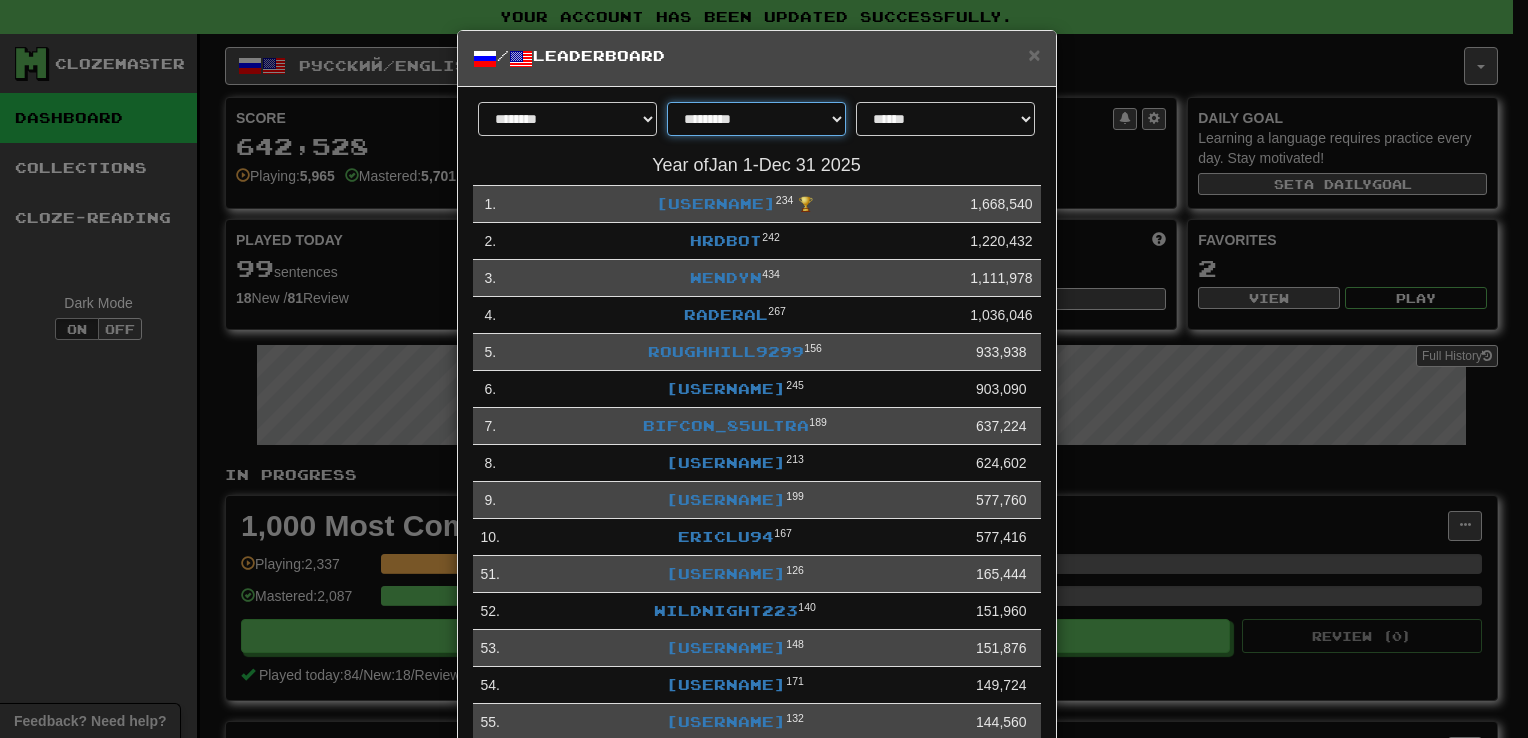 select on "********" 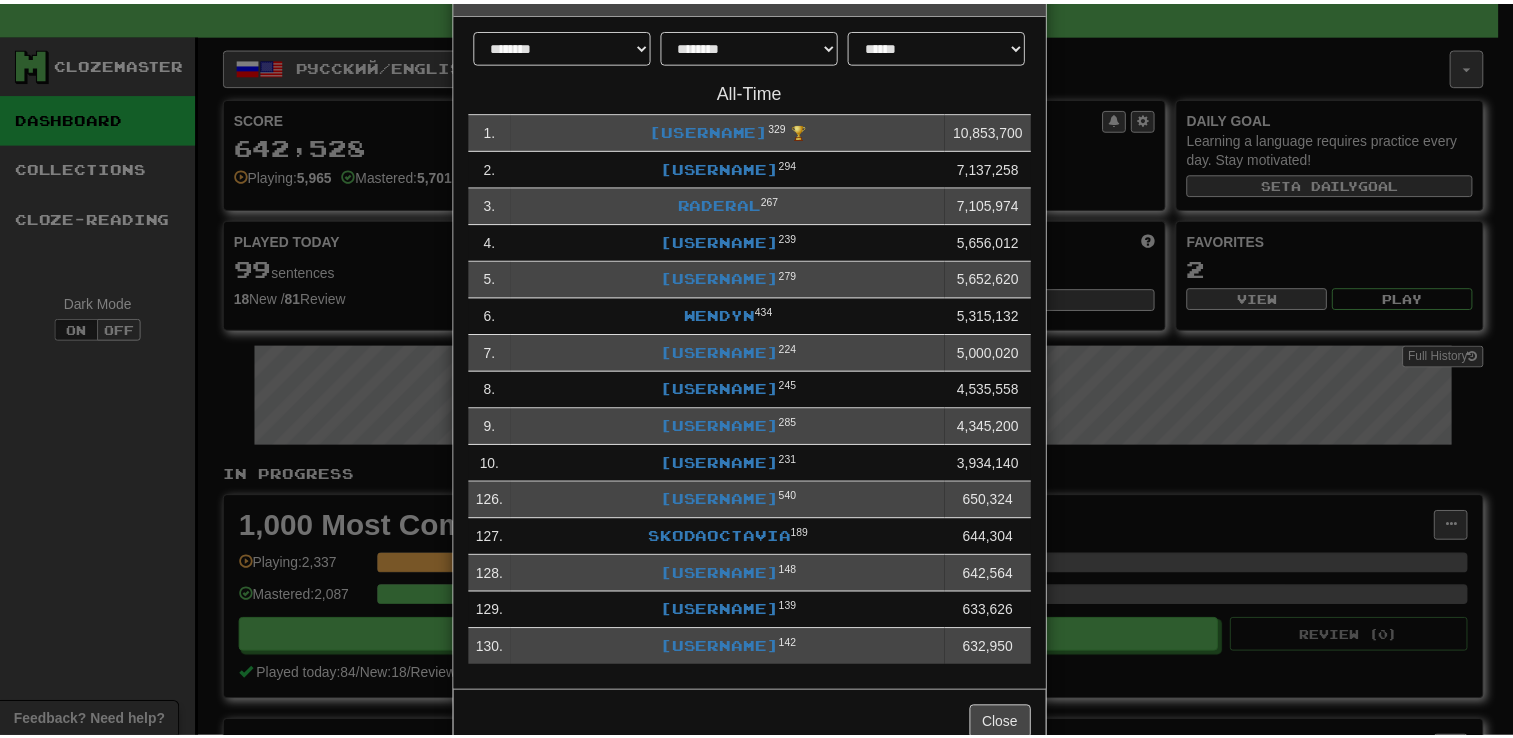 scroll, scrollTop: 0, scrollLeft: 0, axis: both 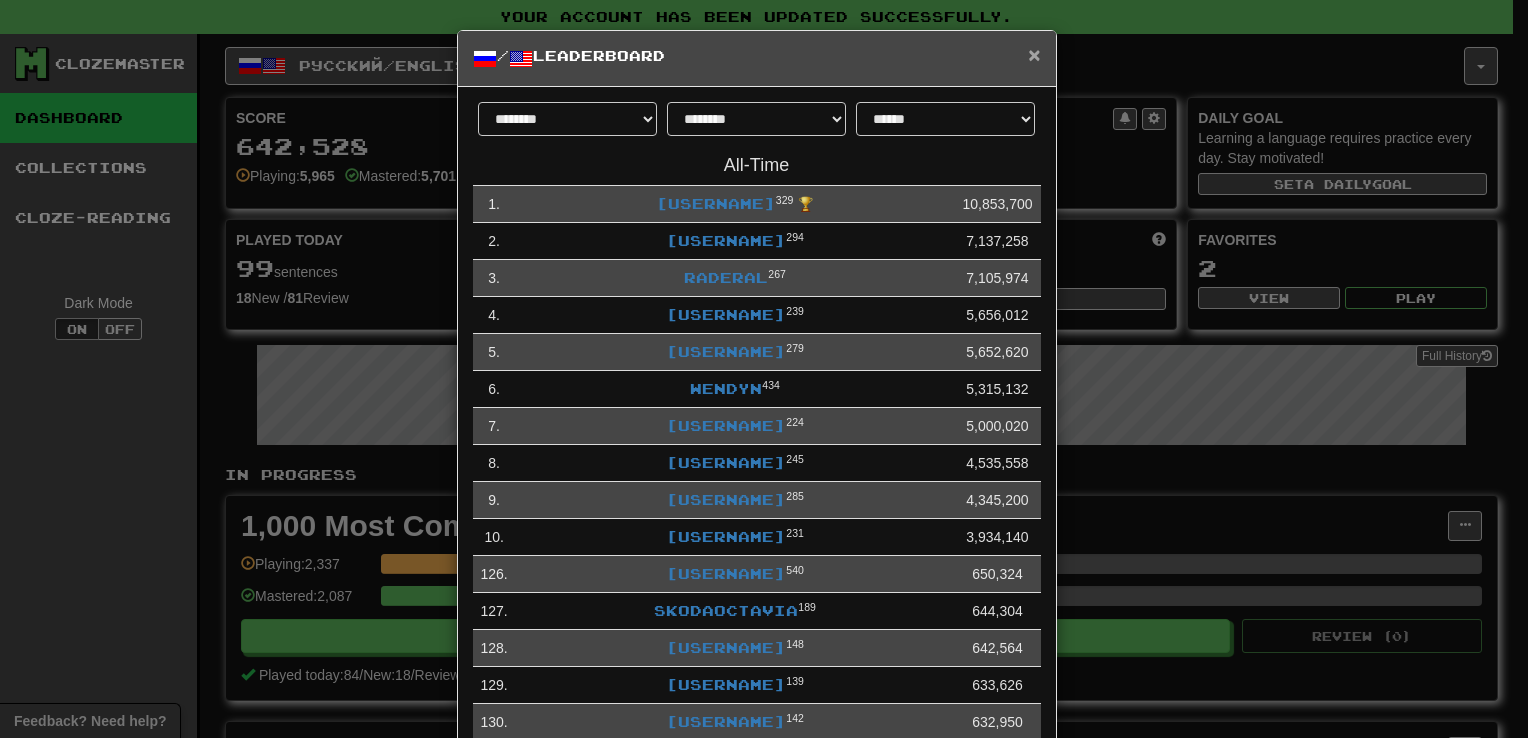 click on "×" at bounding box center (1034, 54) 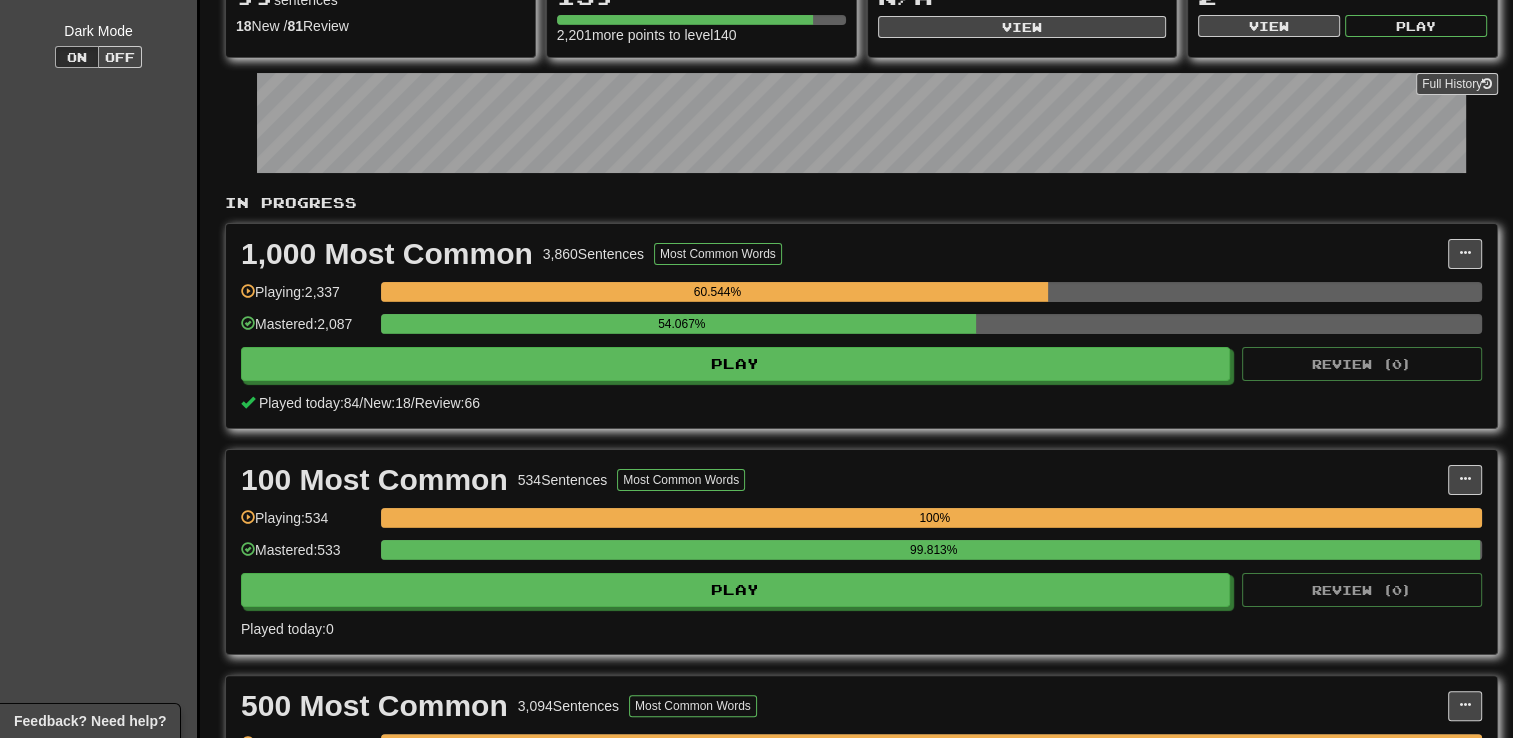 scroll, scrollTop: 256, scrollLeft: 0, axis: vertical 